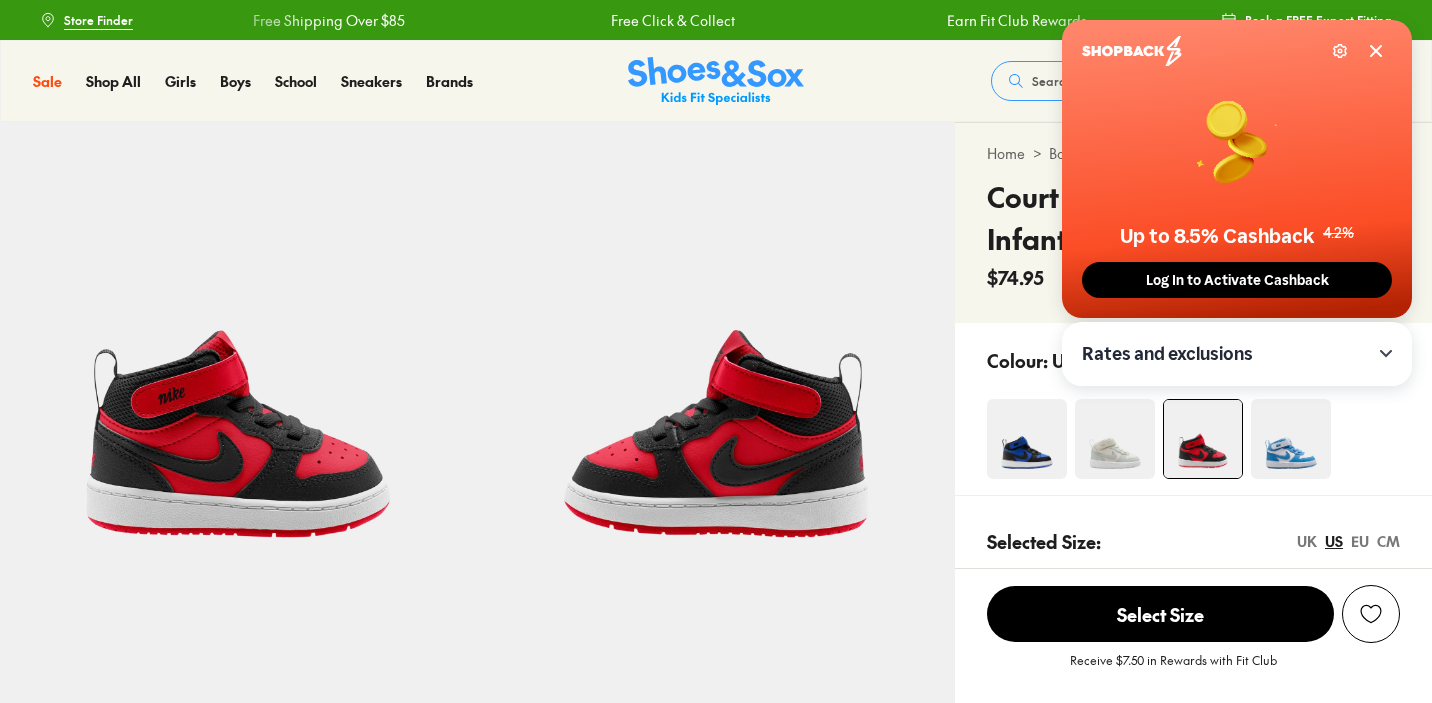 select on "*" 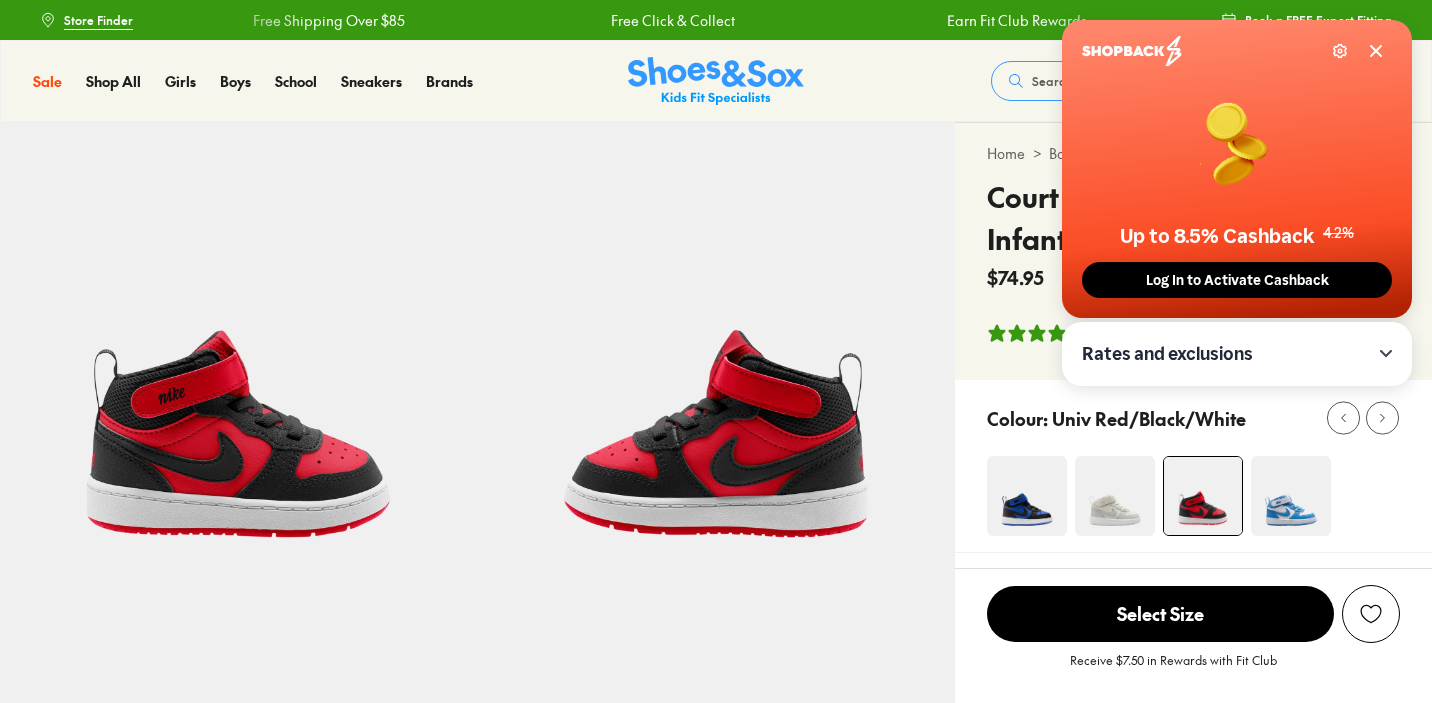 scroll, scrollTop: 0, scrollLeft: 0, axis: both 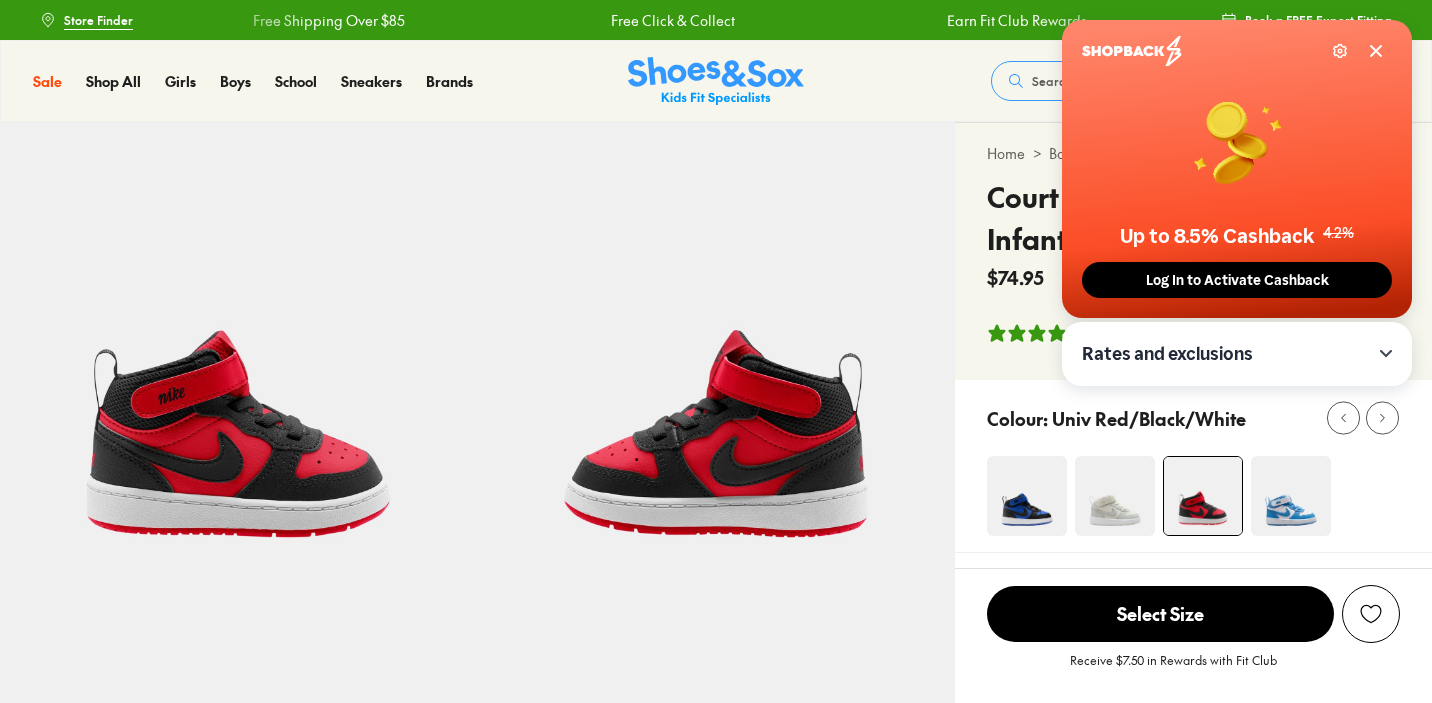 click 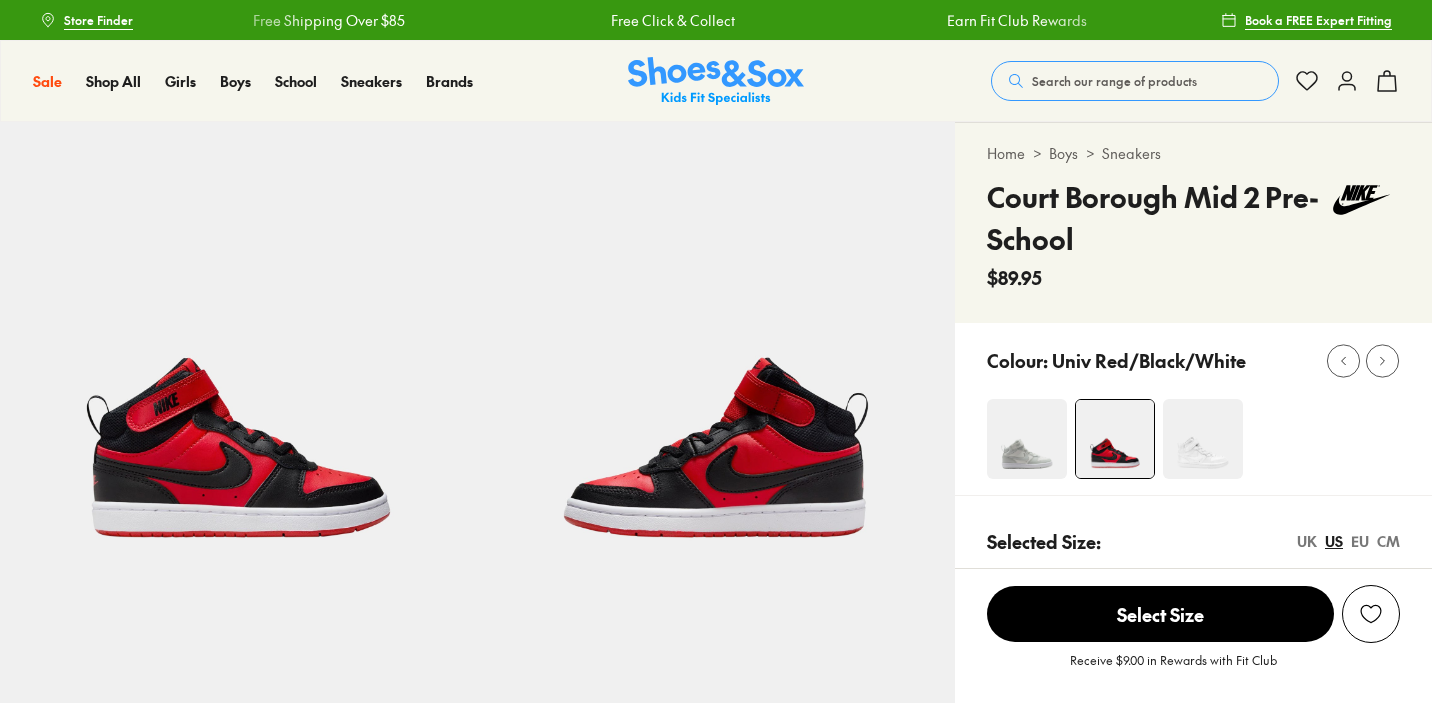select on "*" 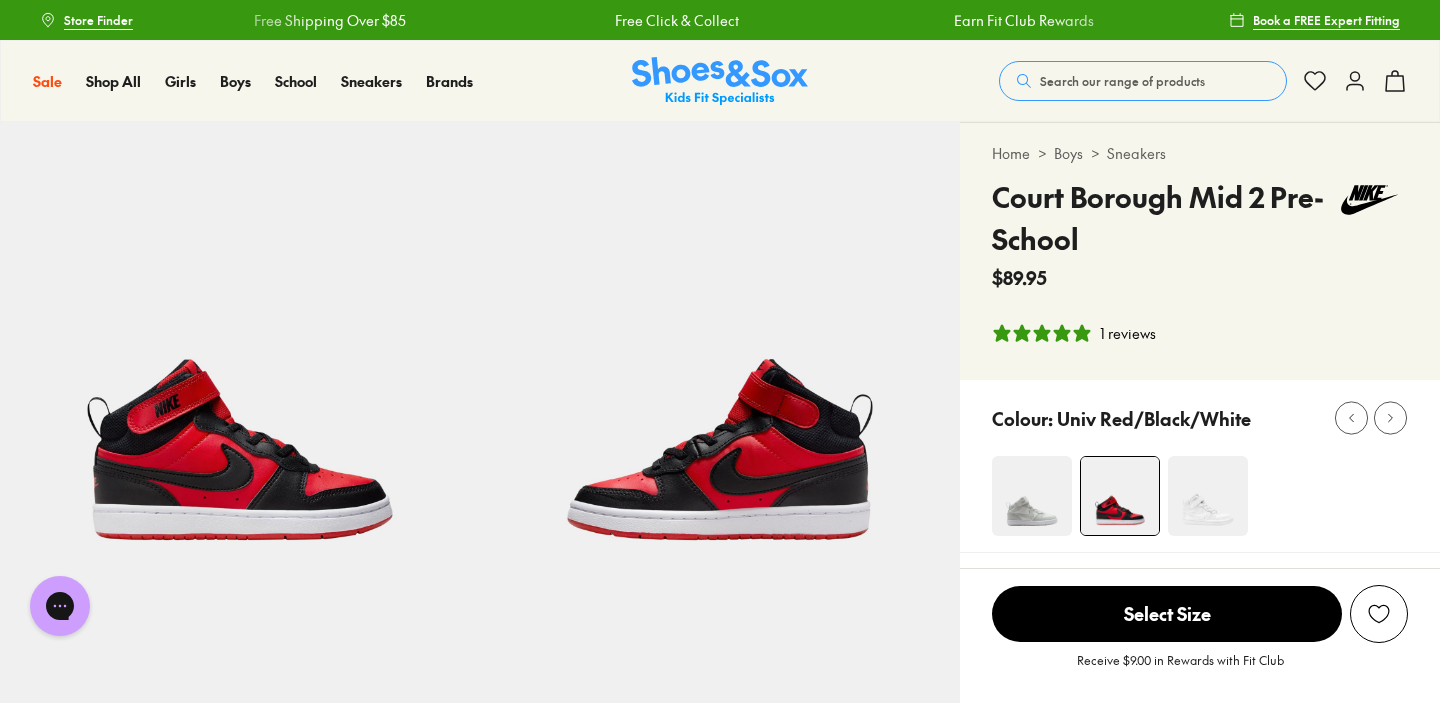scroll, scrollTop: 0, scrollLeft: 0, axis: both 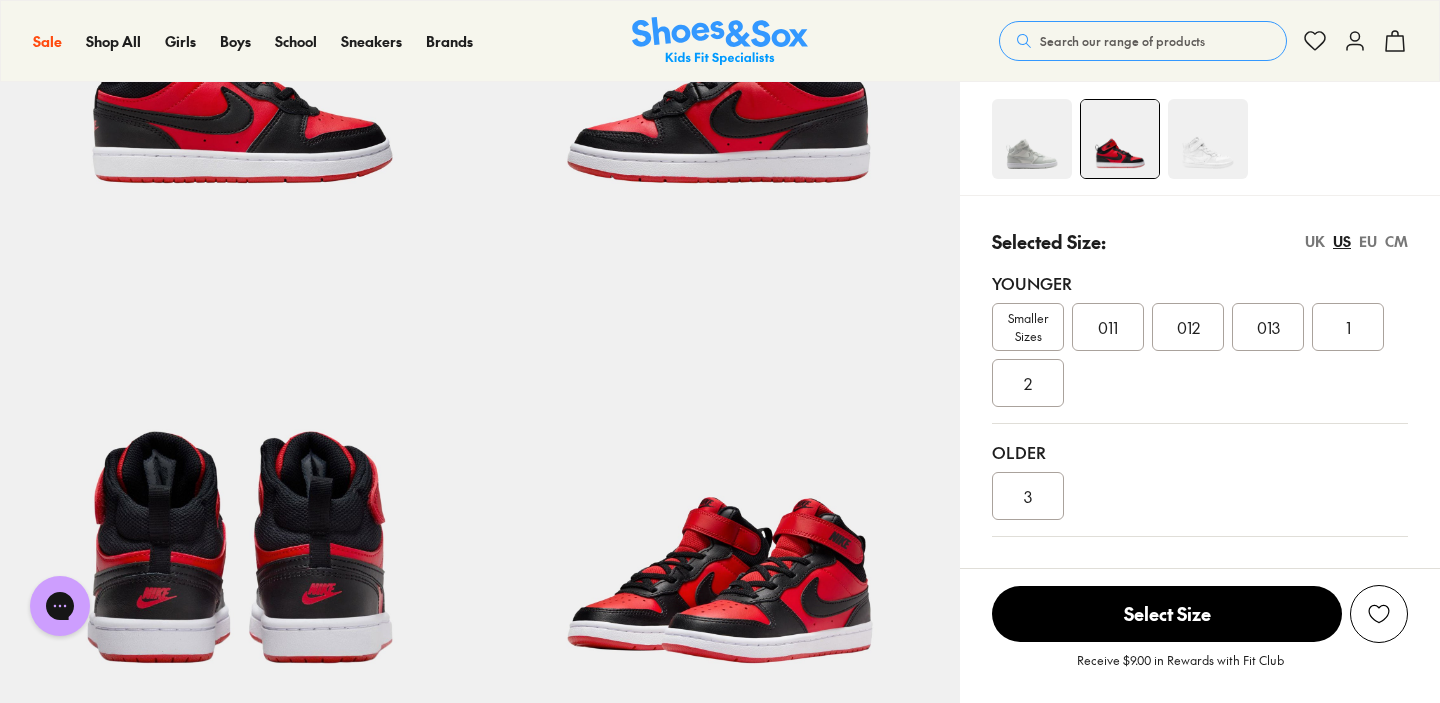click on "3" at bounding box center [1028, 496] 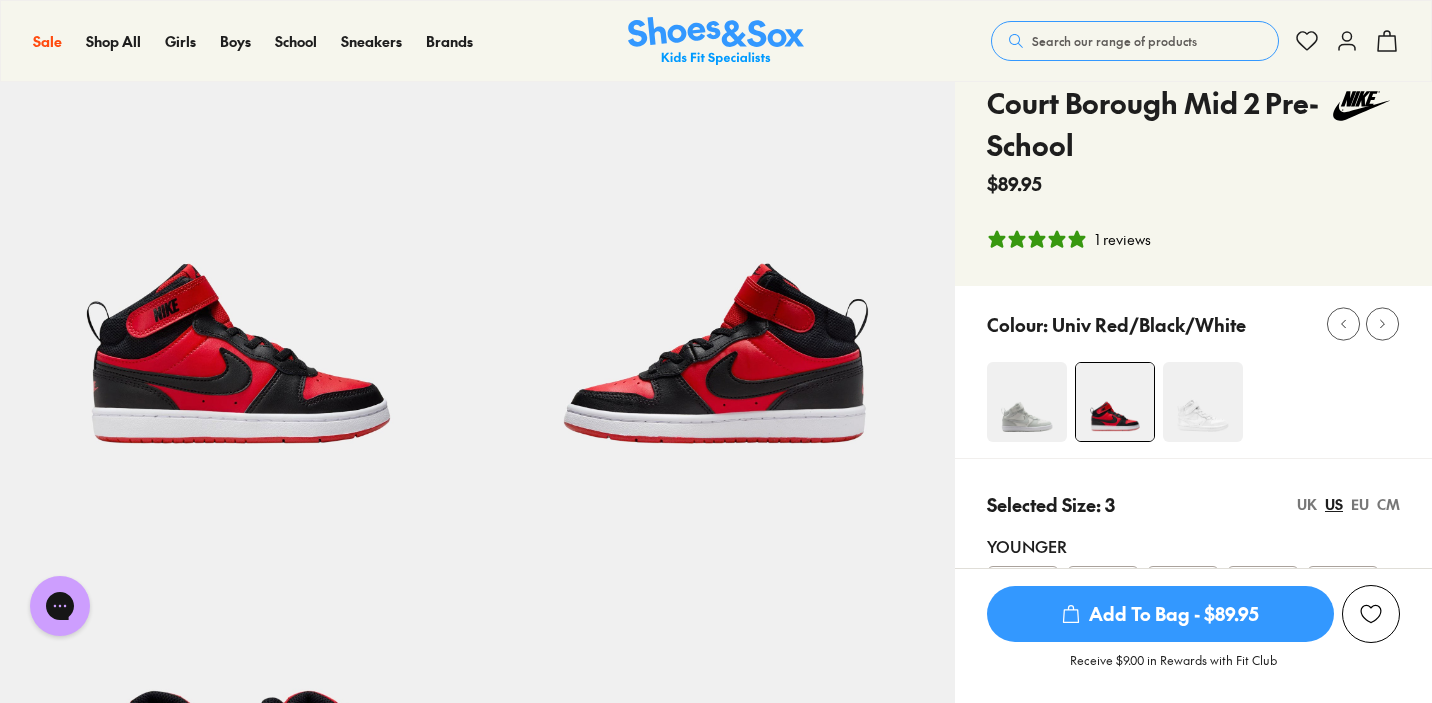 scroll, scrollTop: 0, scrollLeft: 0, axis: both 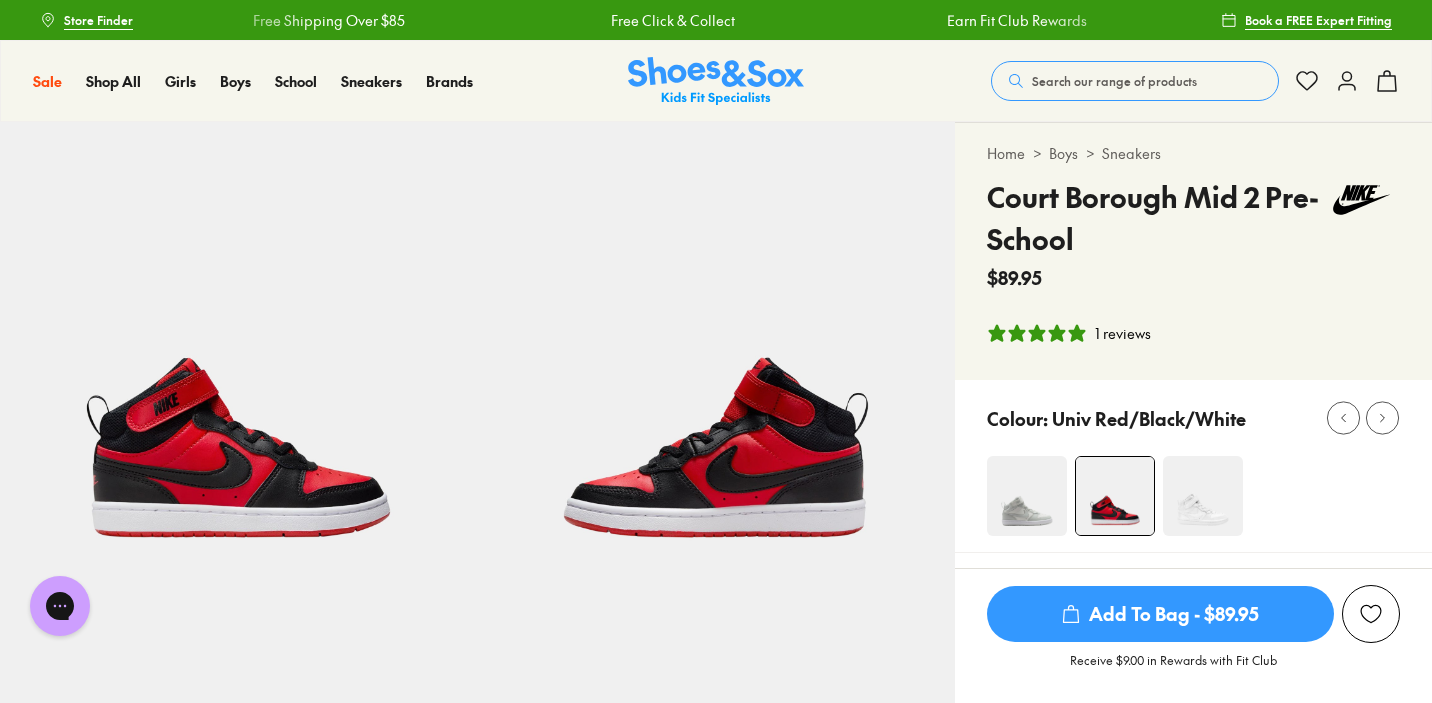 click on "Add To Bag - $89.95" at bounding box center (1160, 614) 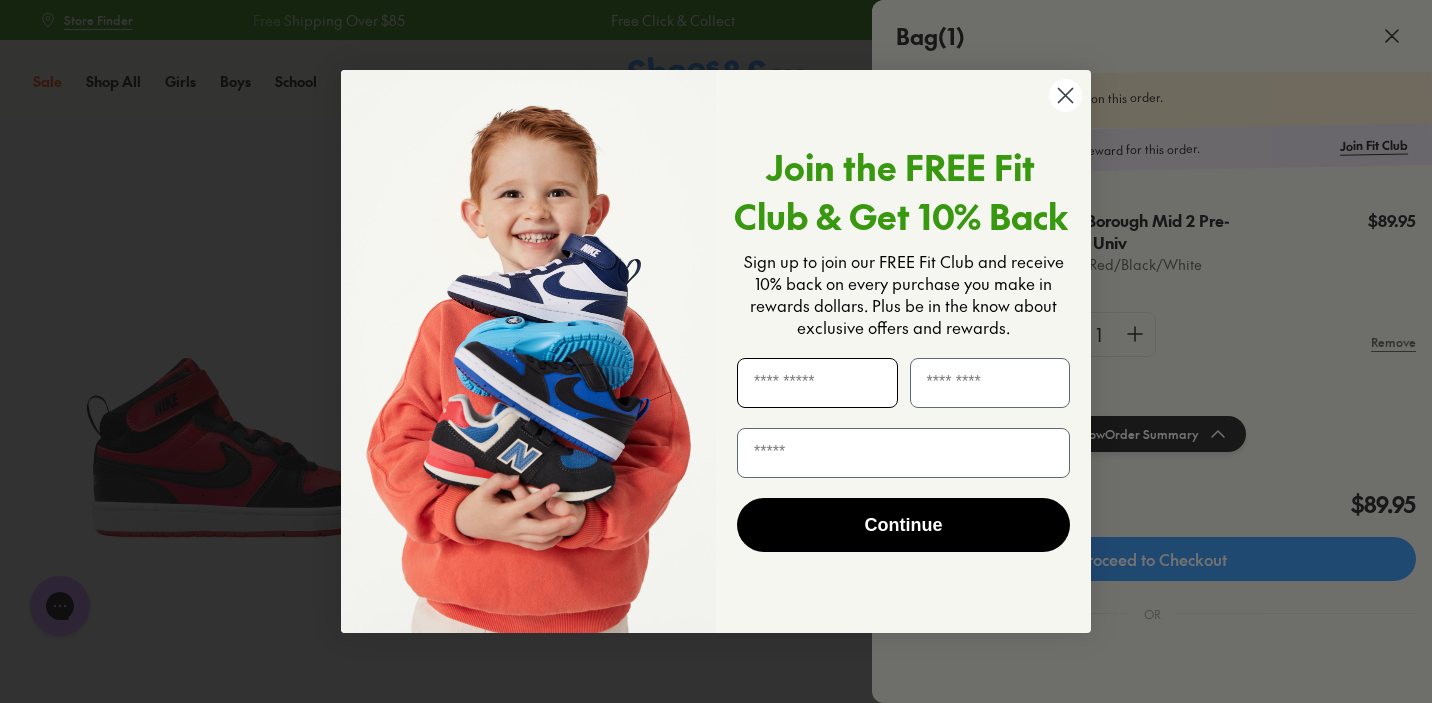 click at bounding box center (817, 383) 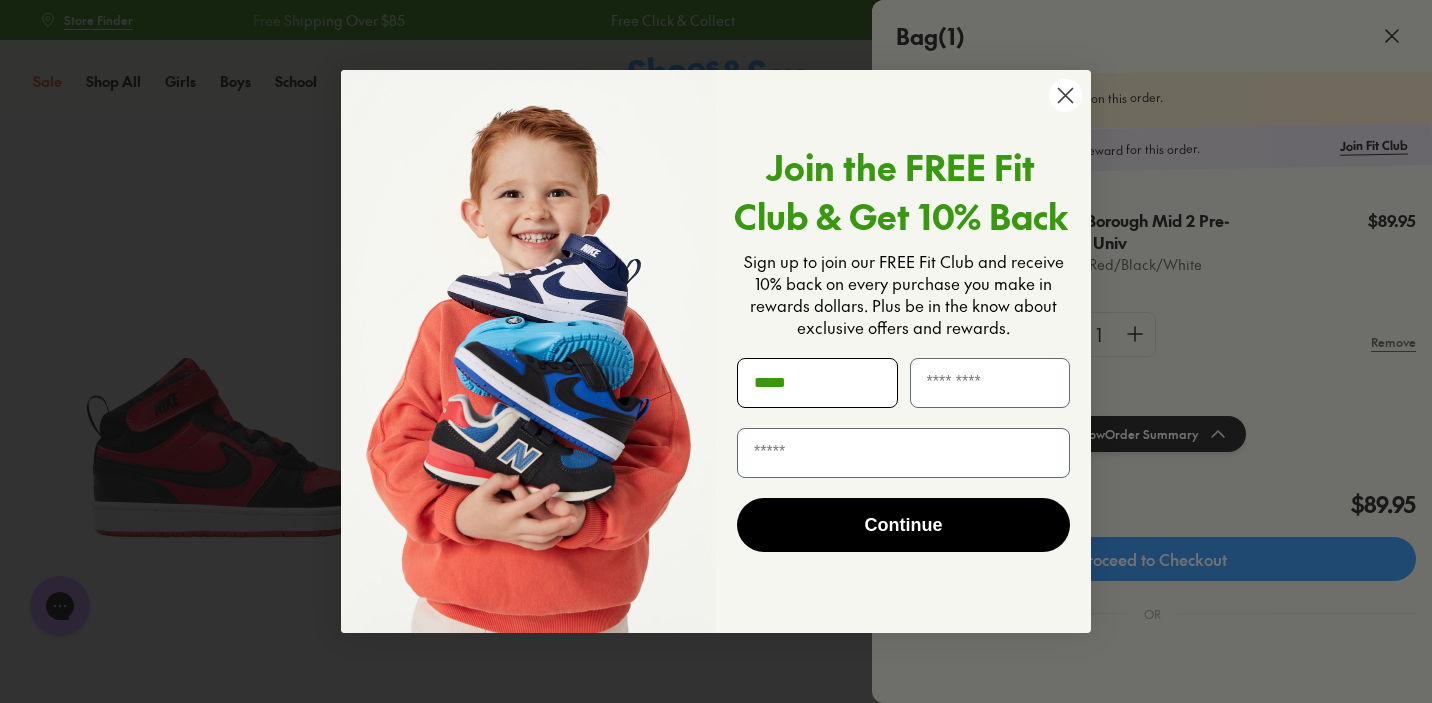 type on "******" 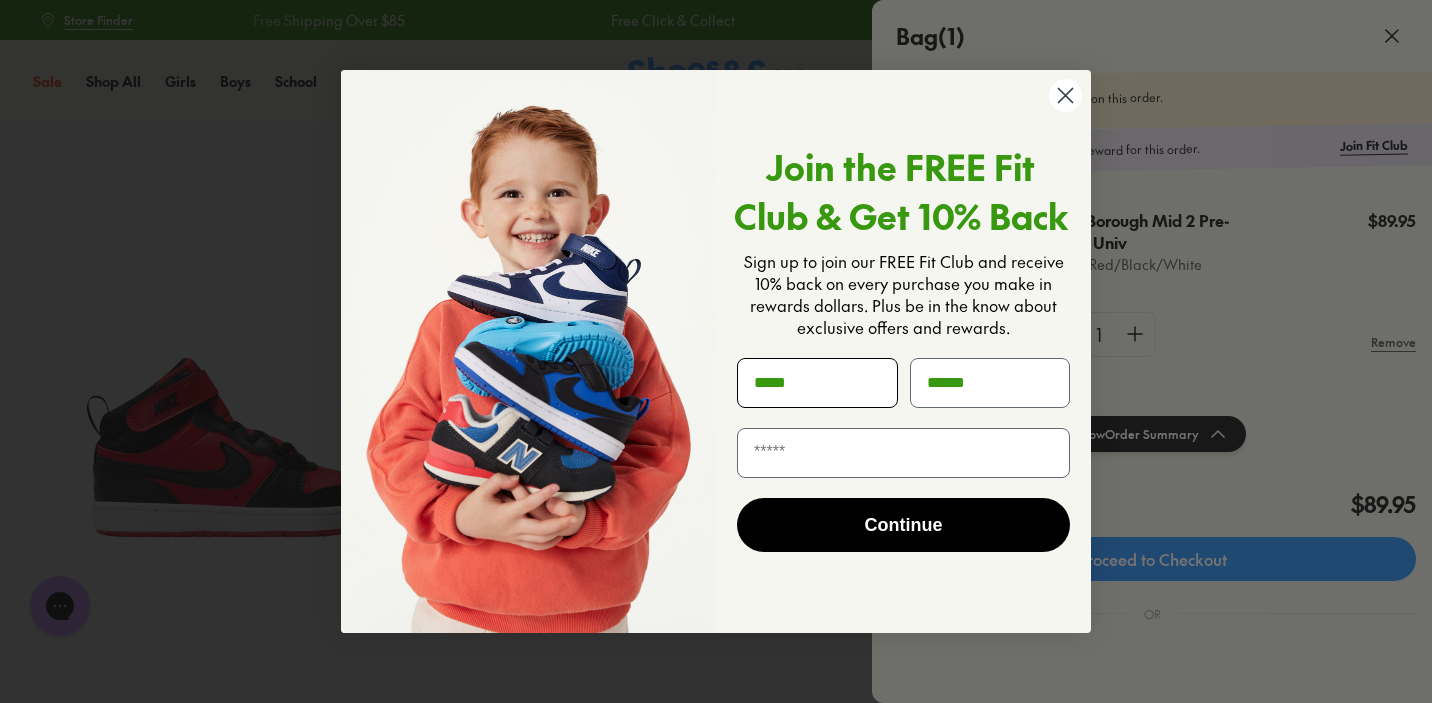 type on "**********" 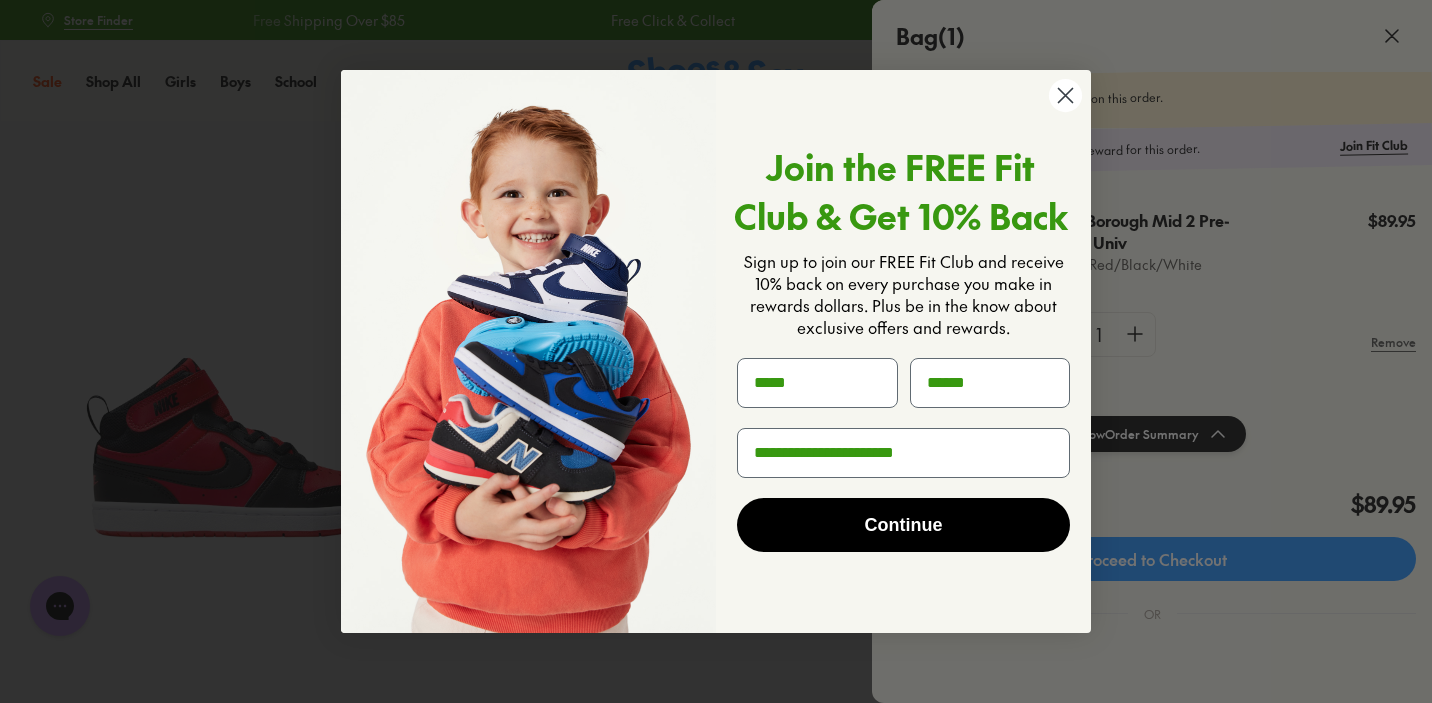 click on "Continue" at bounding box center [903, 525] 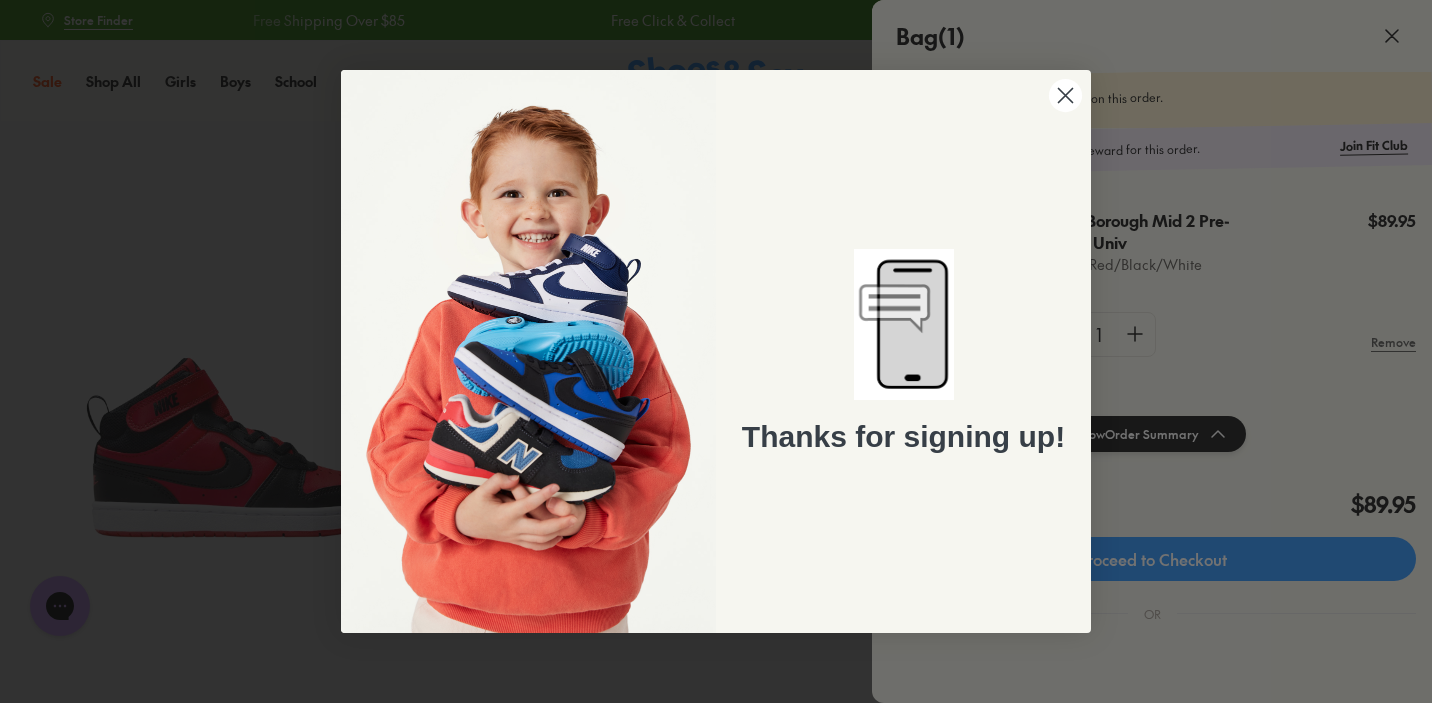 click 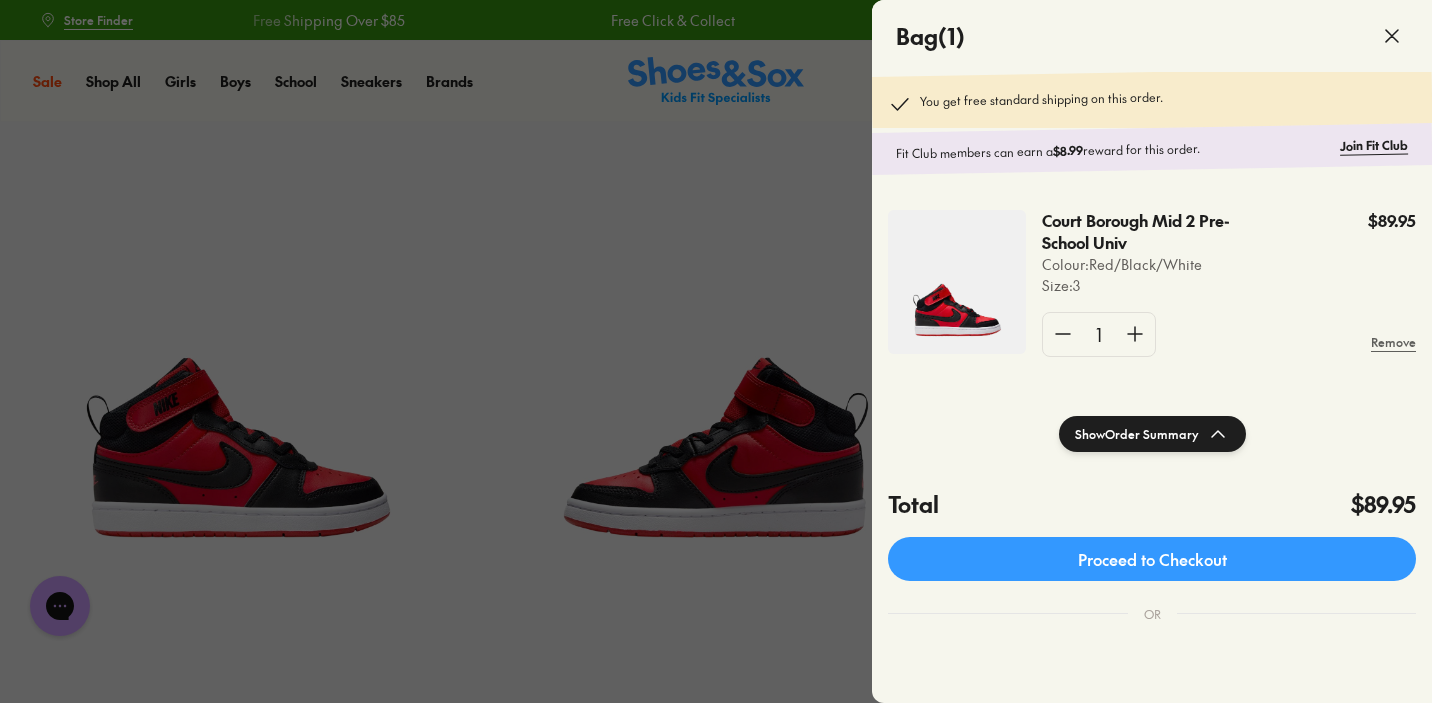 click 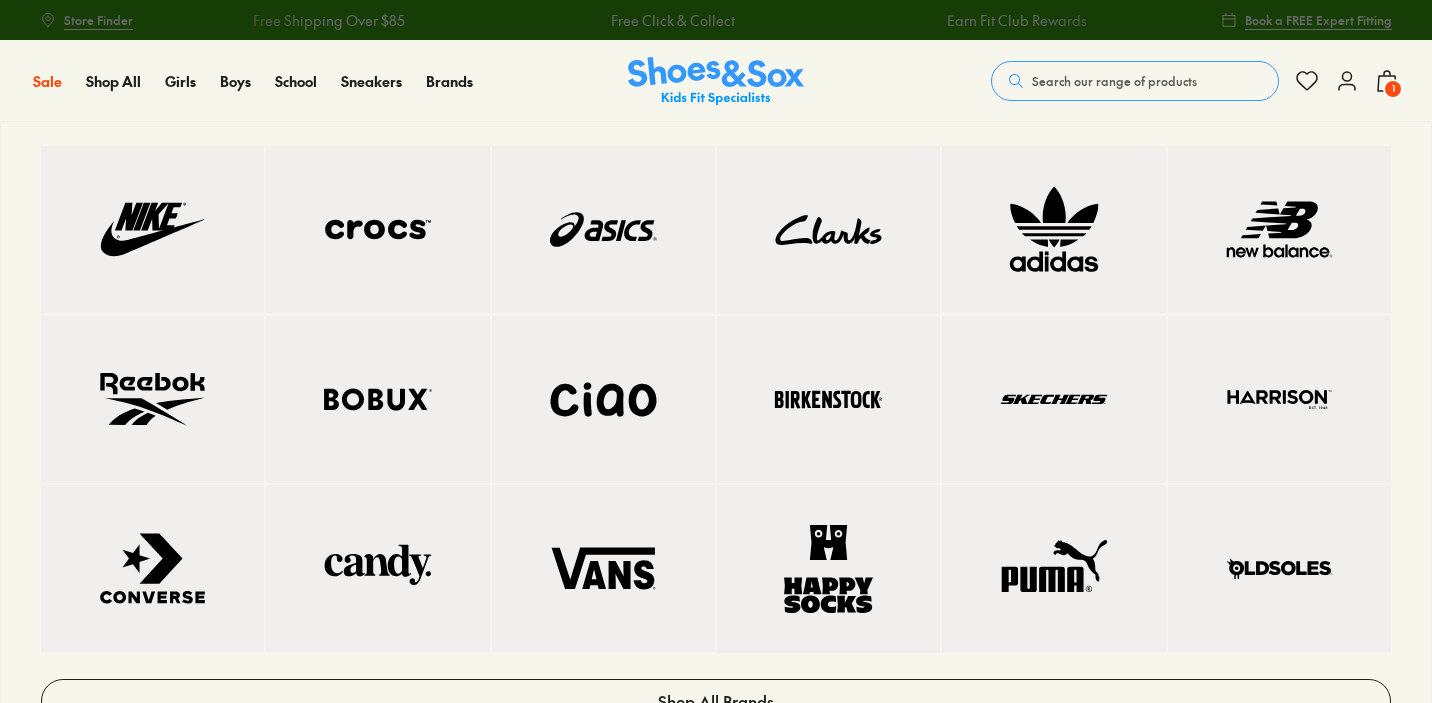 click at bounding box center [377, 229] 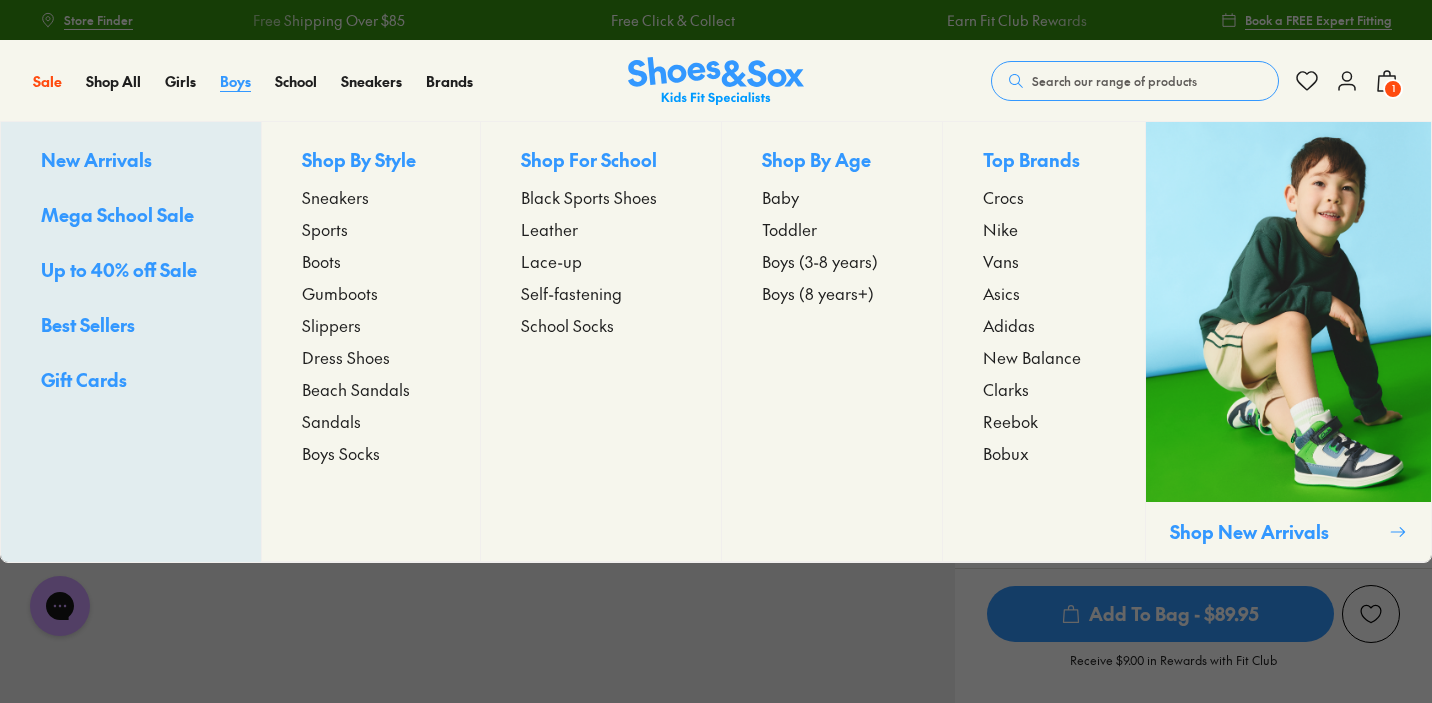 click on "Boys" at bounding box center [235, 81] 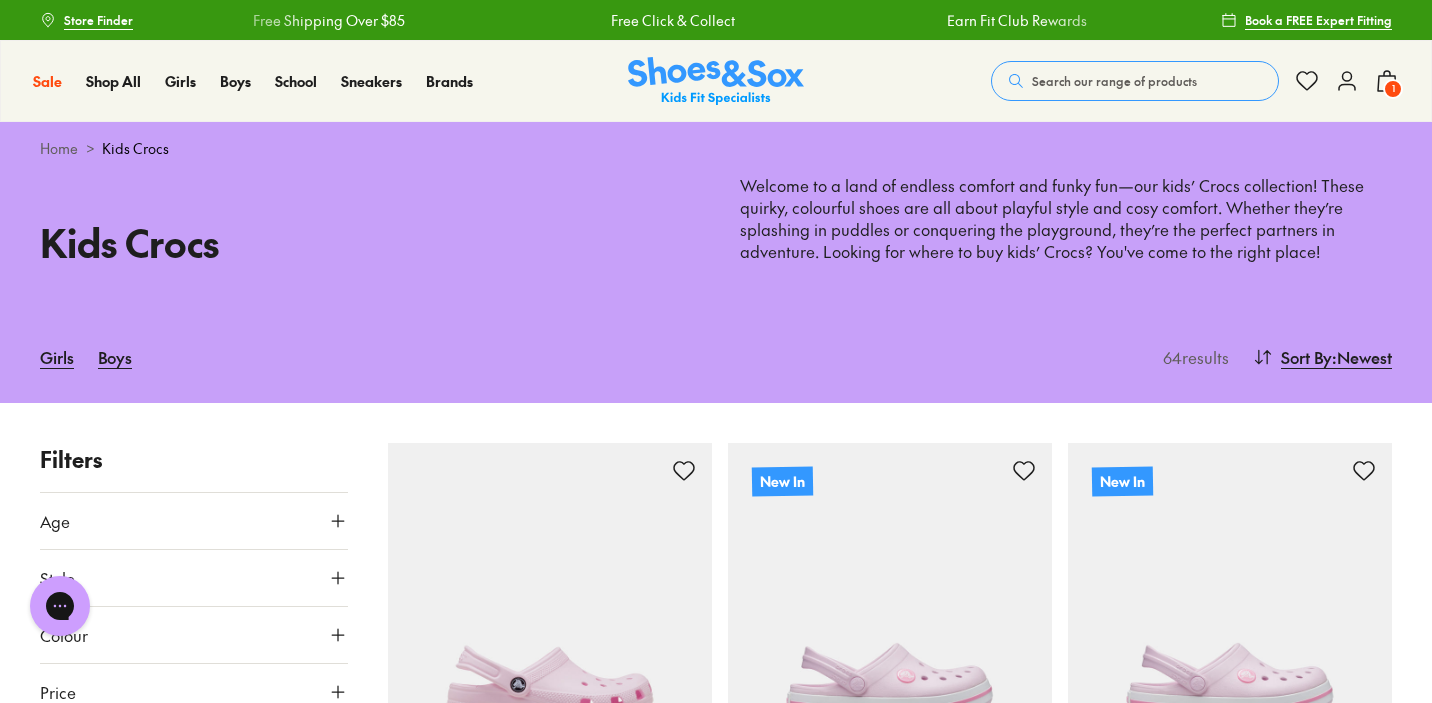 scroll, scrollTop: 0, scrollLeft: 0, axis: both 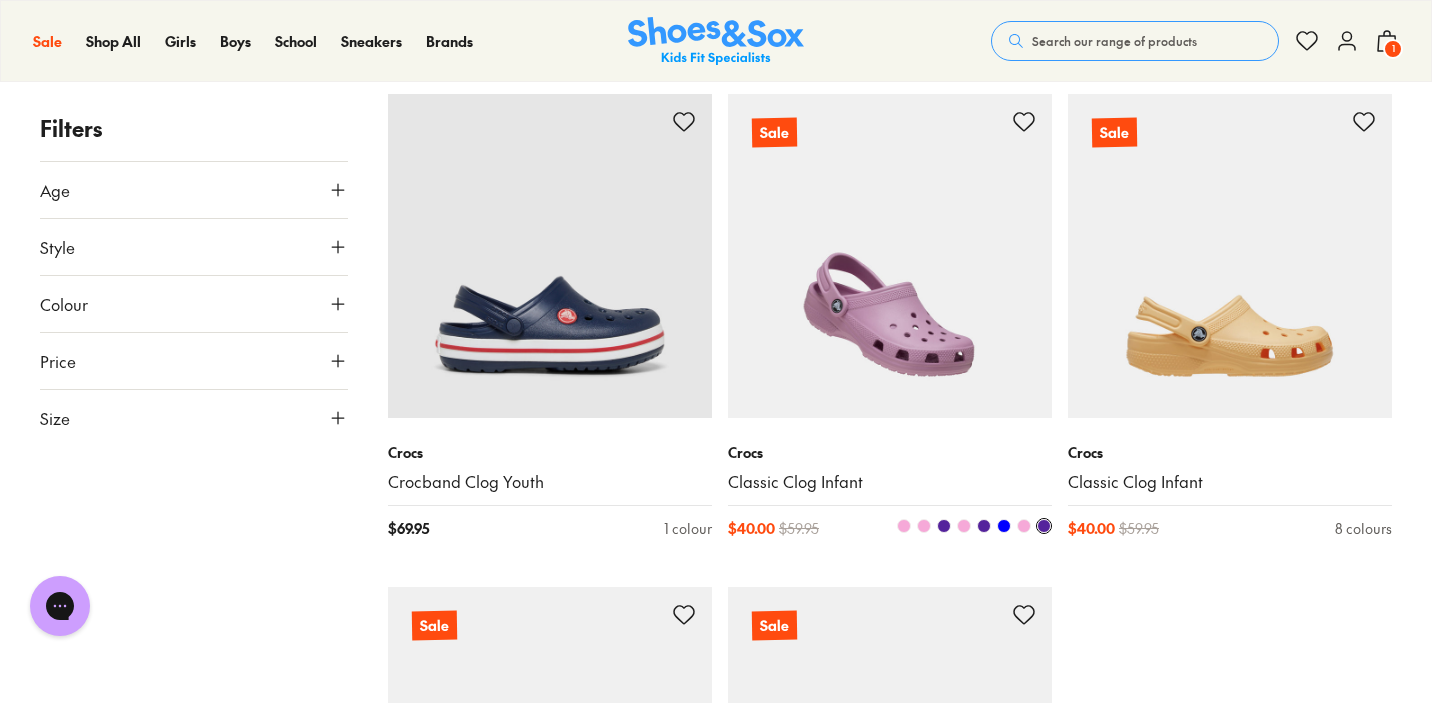 click at bounding box center [890, 256] 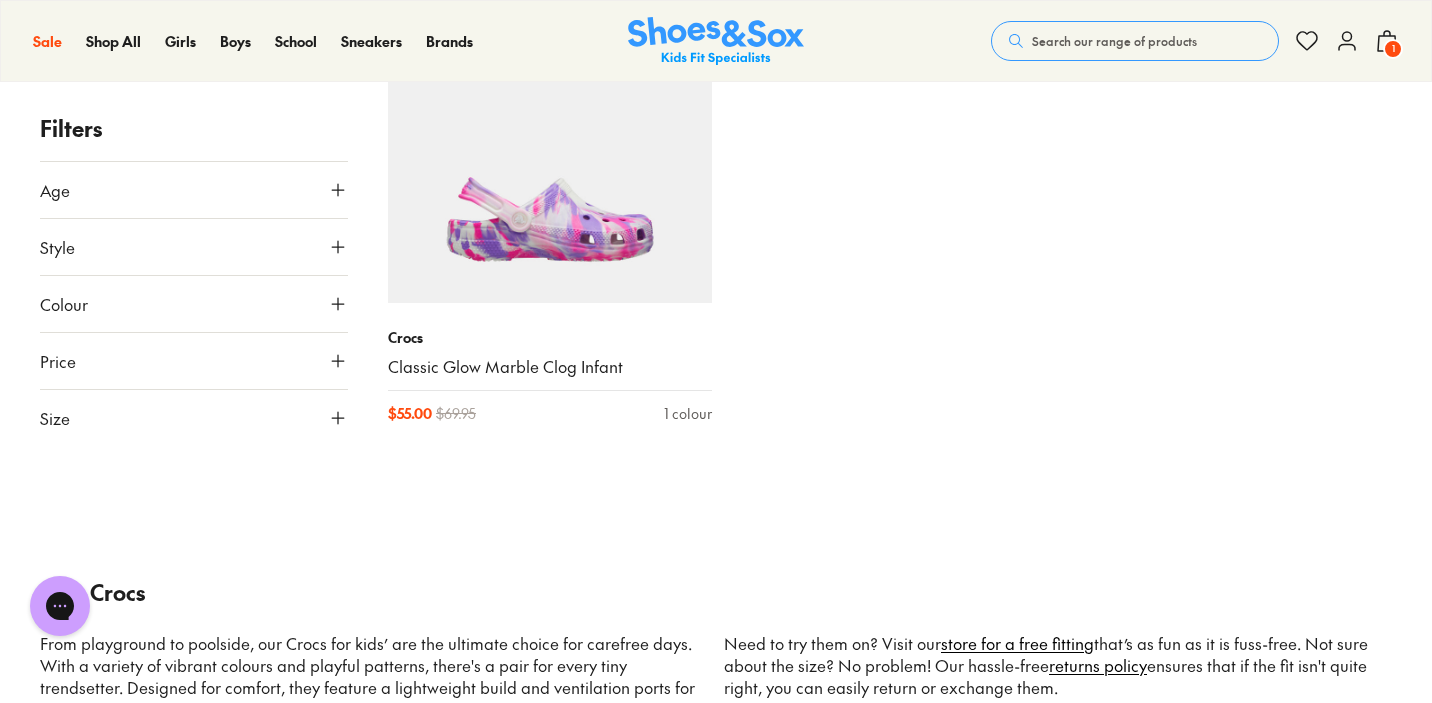 scroll, scrollTop: 10814, scrollLeft: 0, axis: vertical 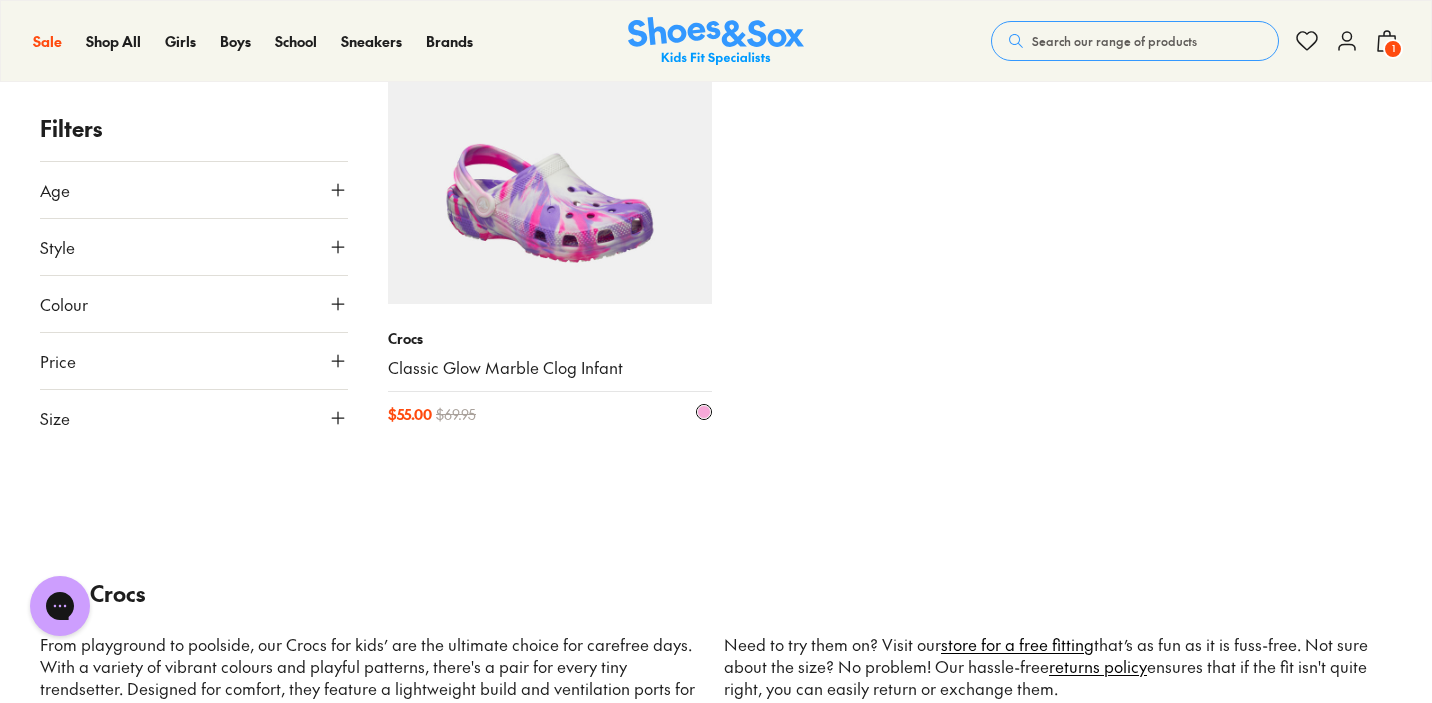 click at bounding box center (550, 142) 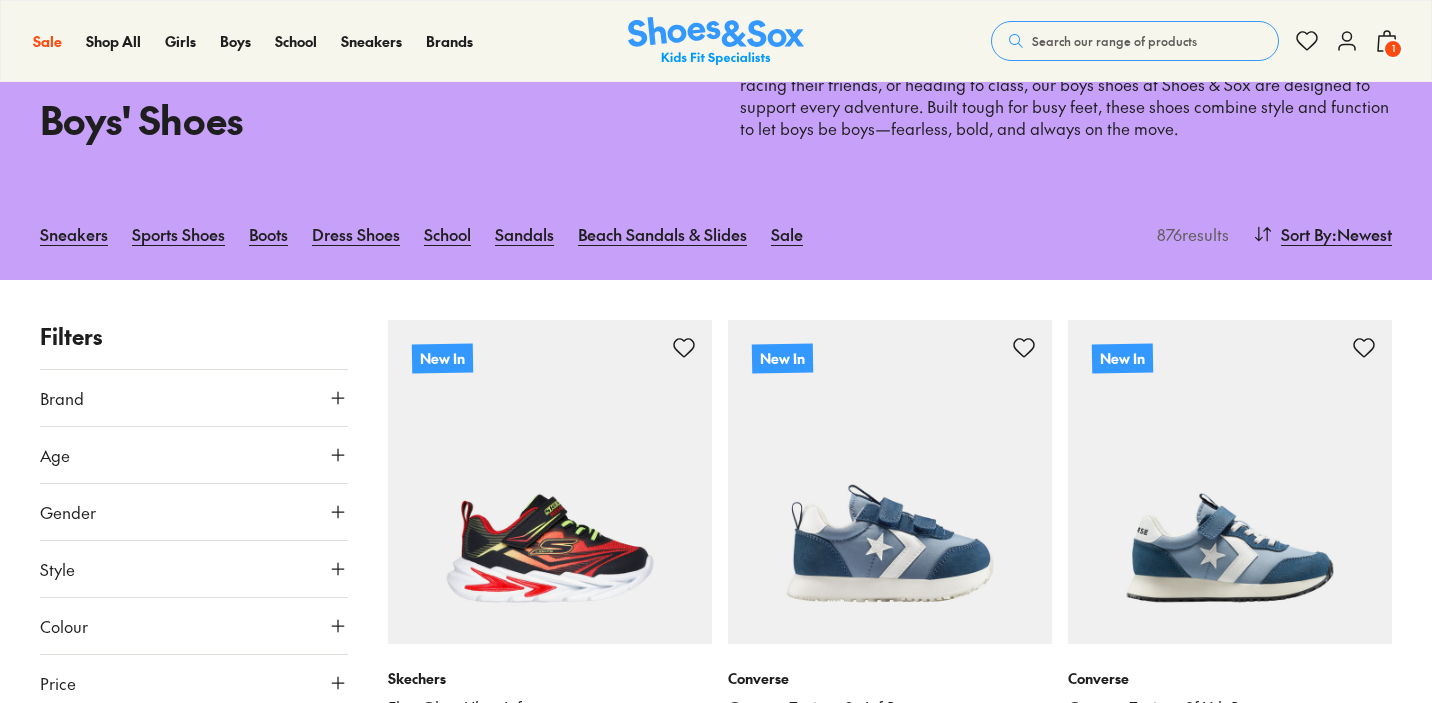 scroll, scrollTop: 123, scrollLeft: 0, axis: vertical 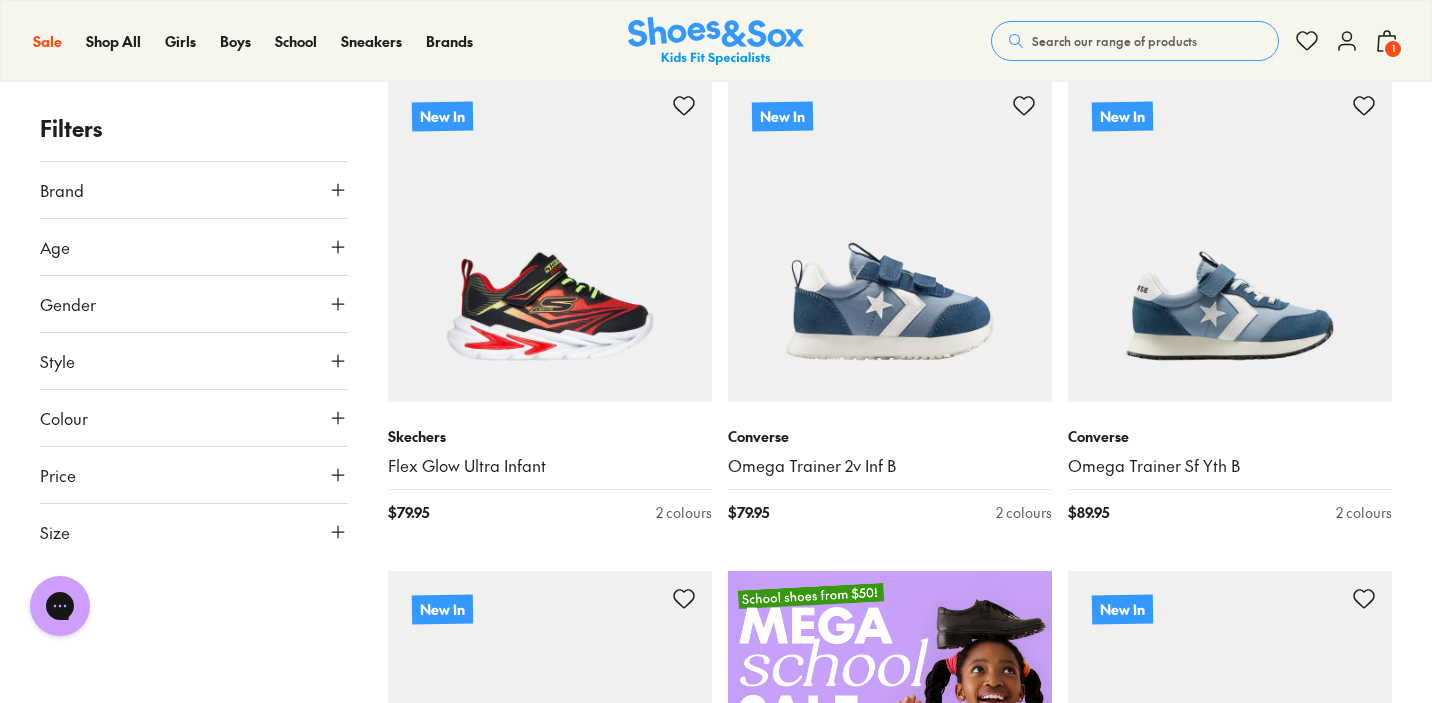 click on "Size" at bounding box center [194, 532] 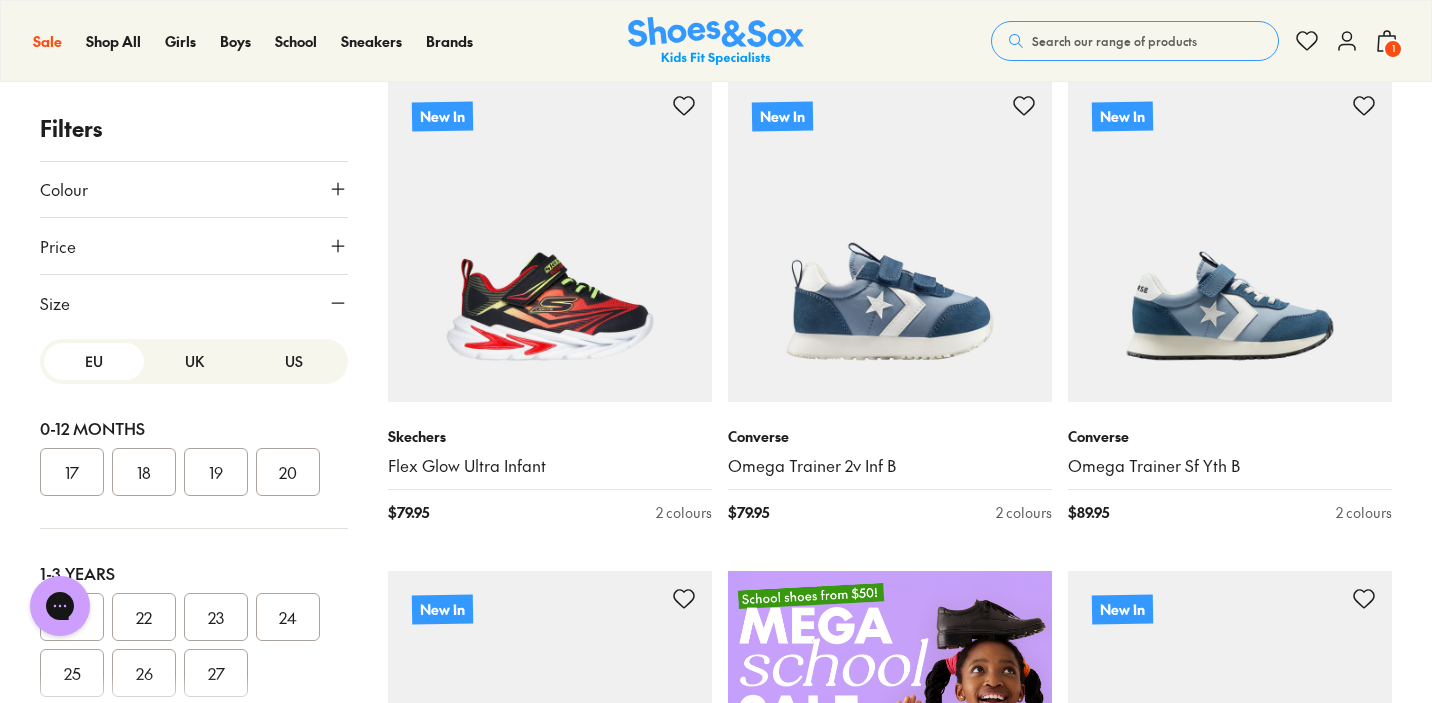 scroll, scrollTop: 241, scrollLeft: 0, axis: vertical 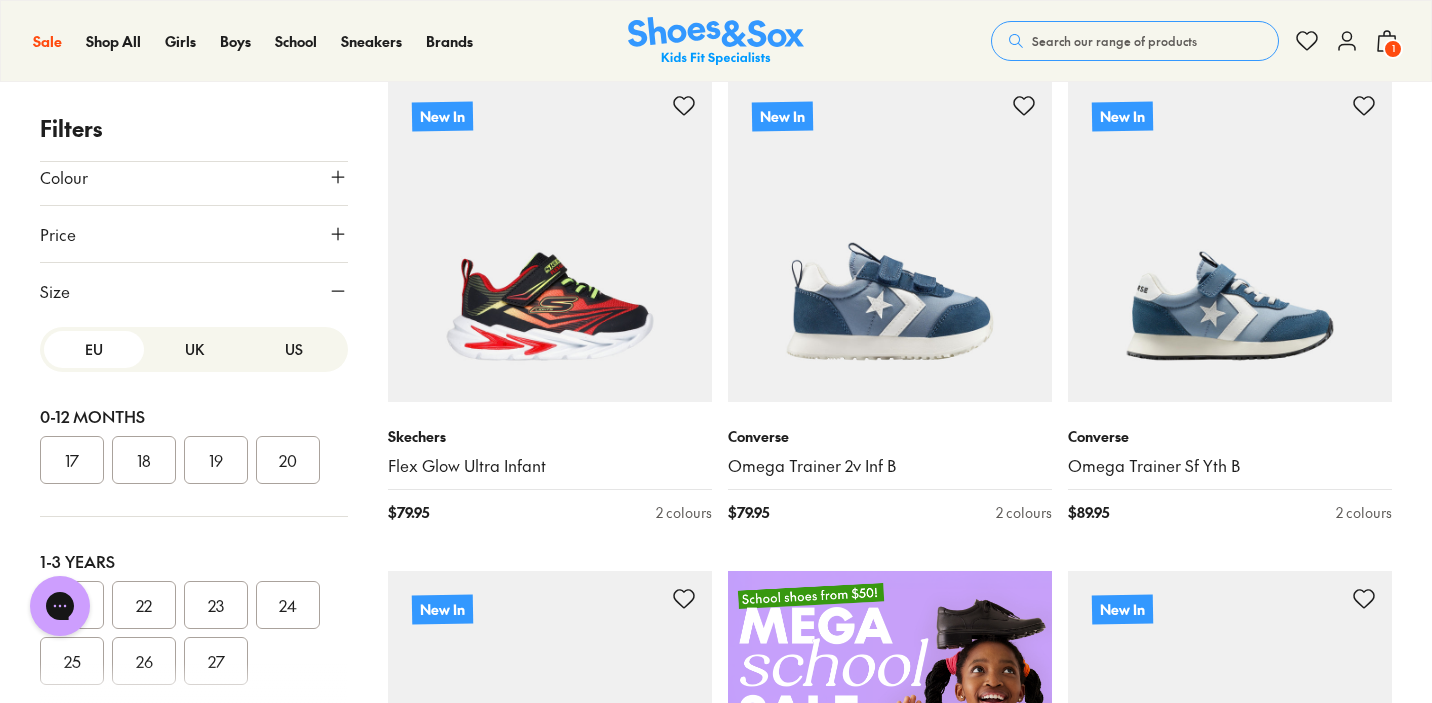click on "US" at bounding box center [294, 349] 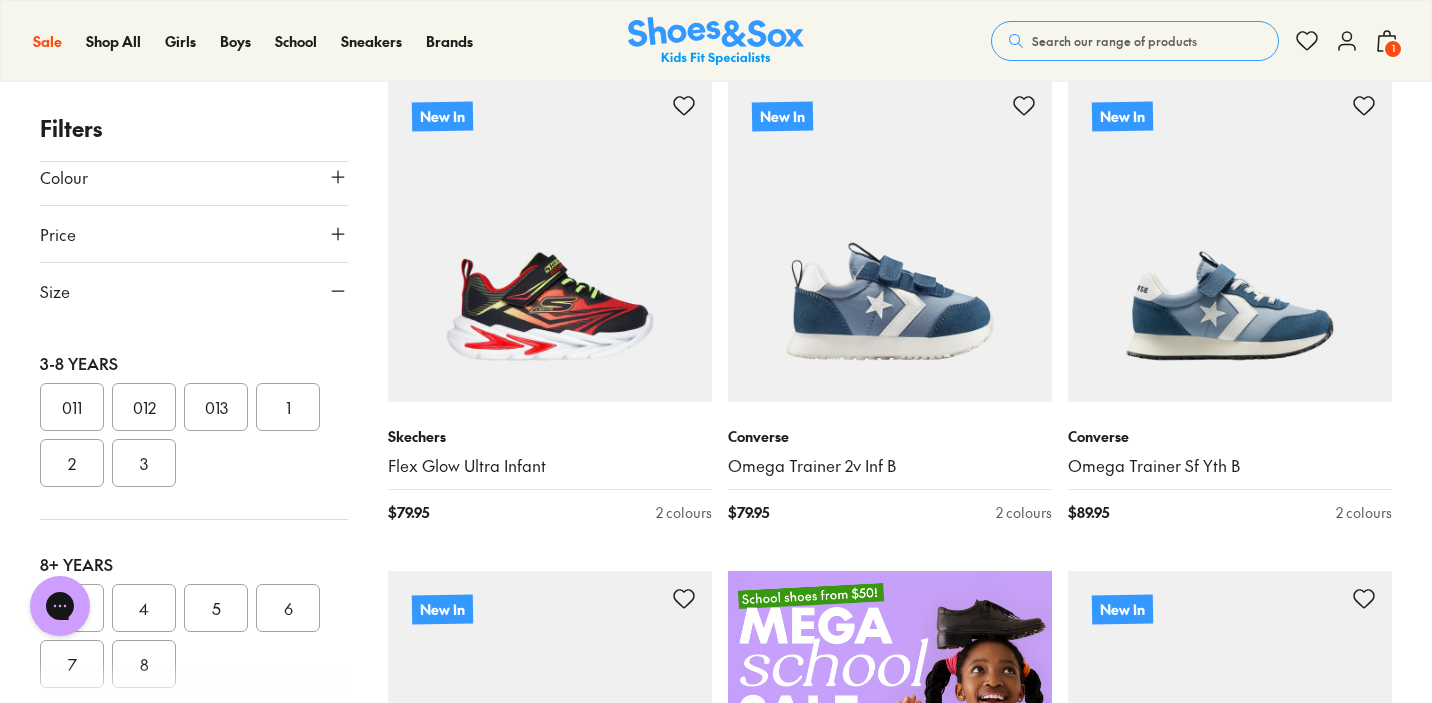 scroll, scrollTop: 402, scrollLeft: 0, axis: vertical 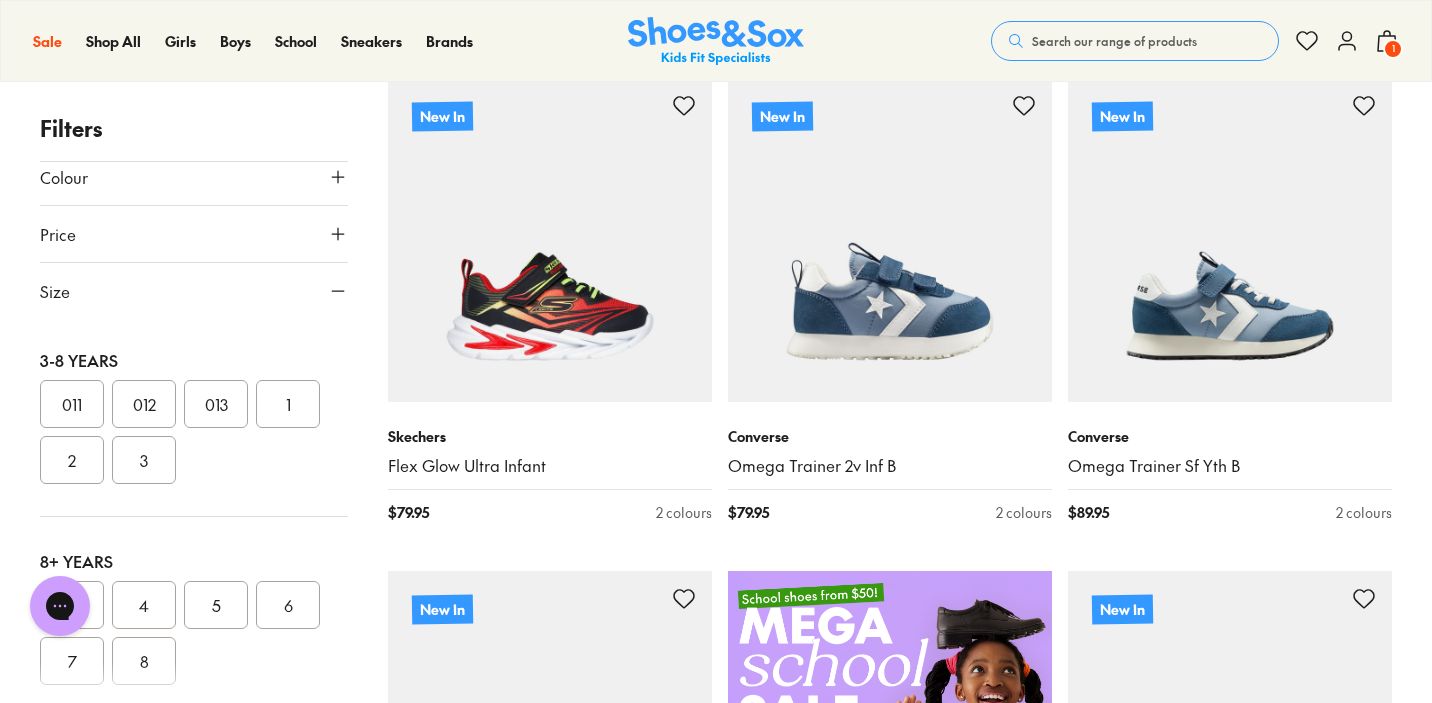 click on "3" at bounding box center [144, 460] 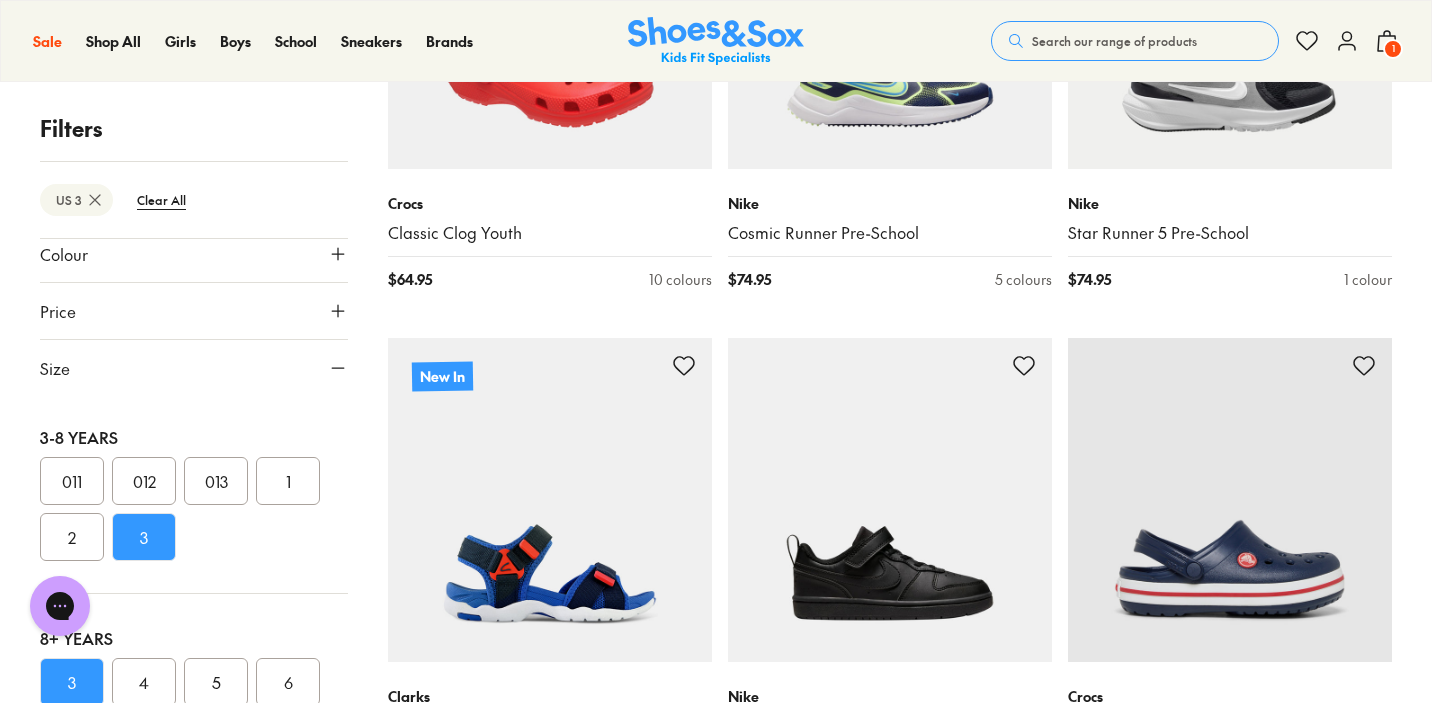 scroll, scrollTop: 4540, scrollLeft: 0, axis: vertical 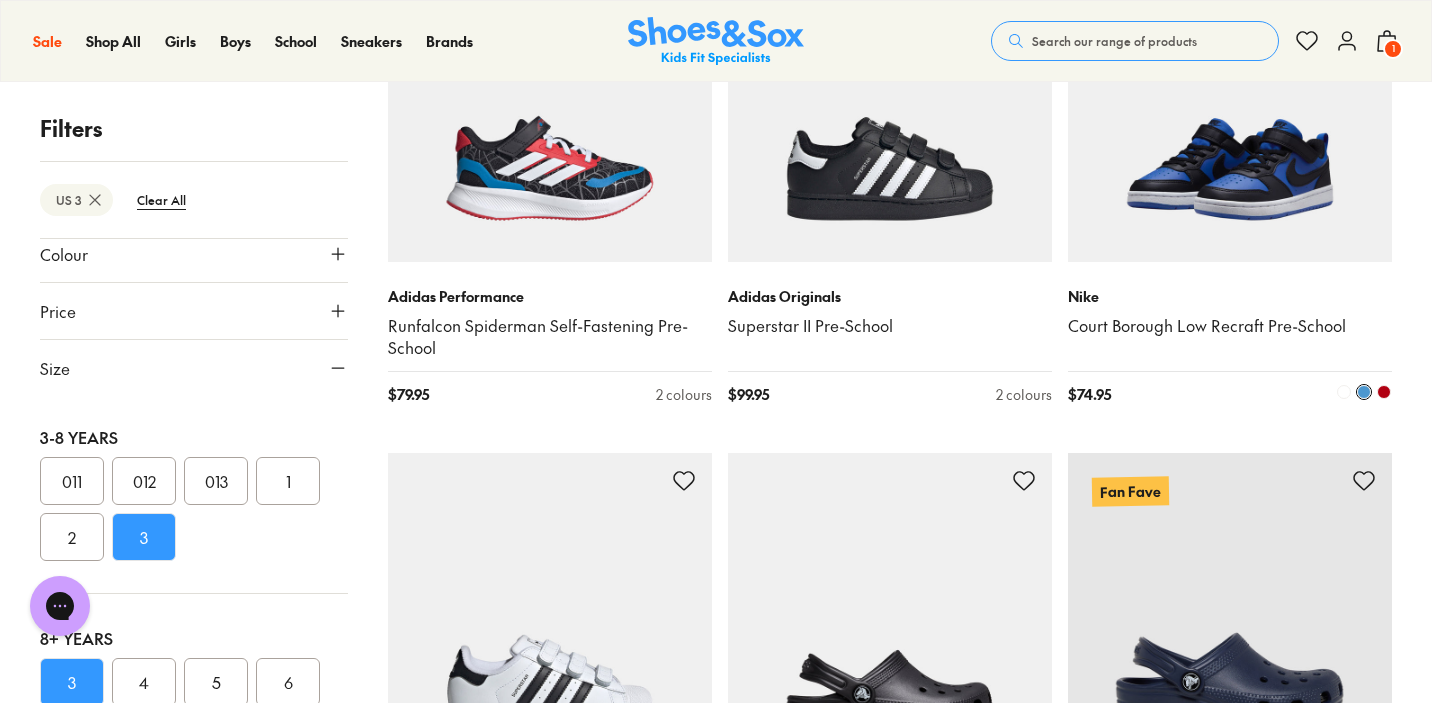 type 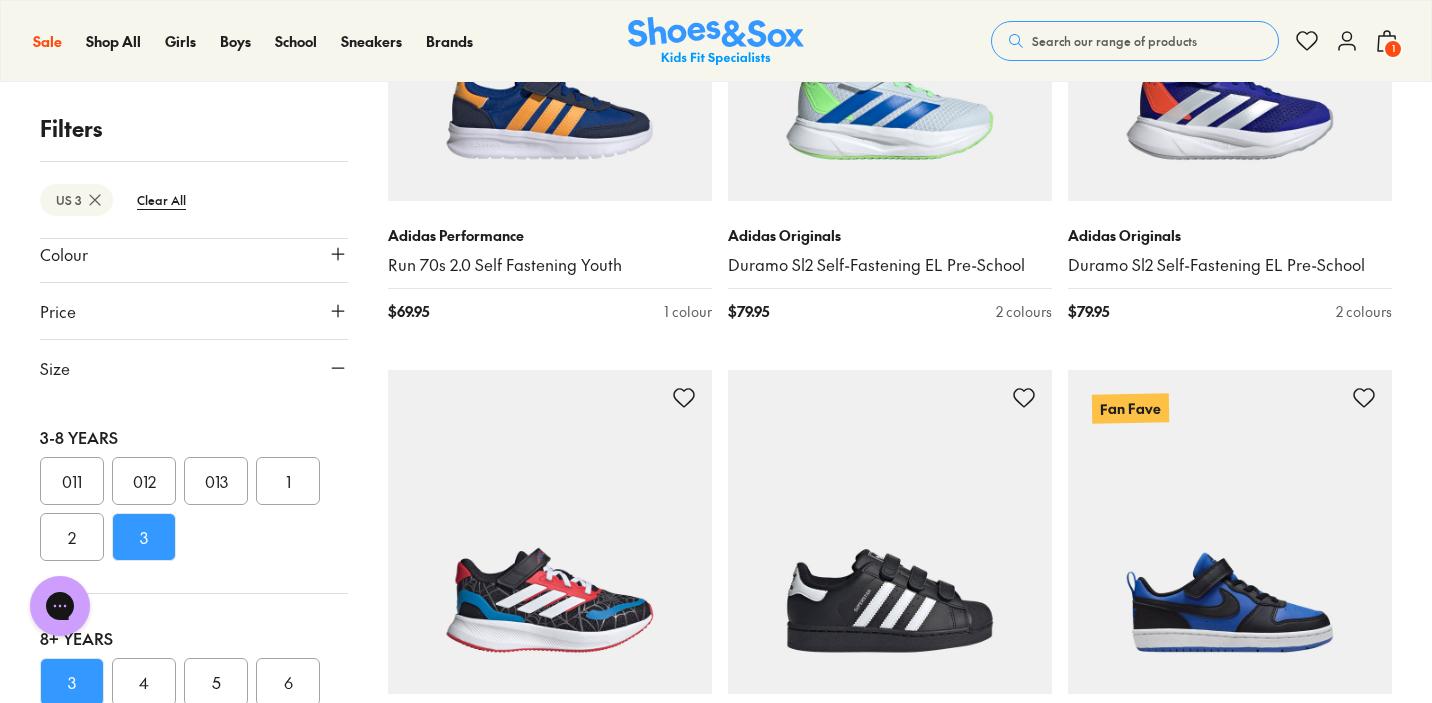 scroll, scrollTop: 10989, scrollLeft: 0, axis: vertical 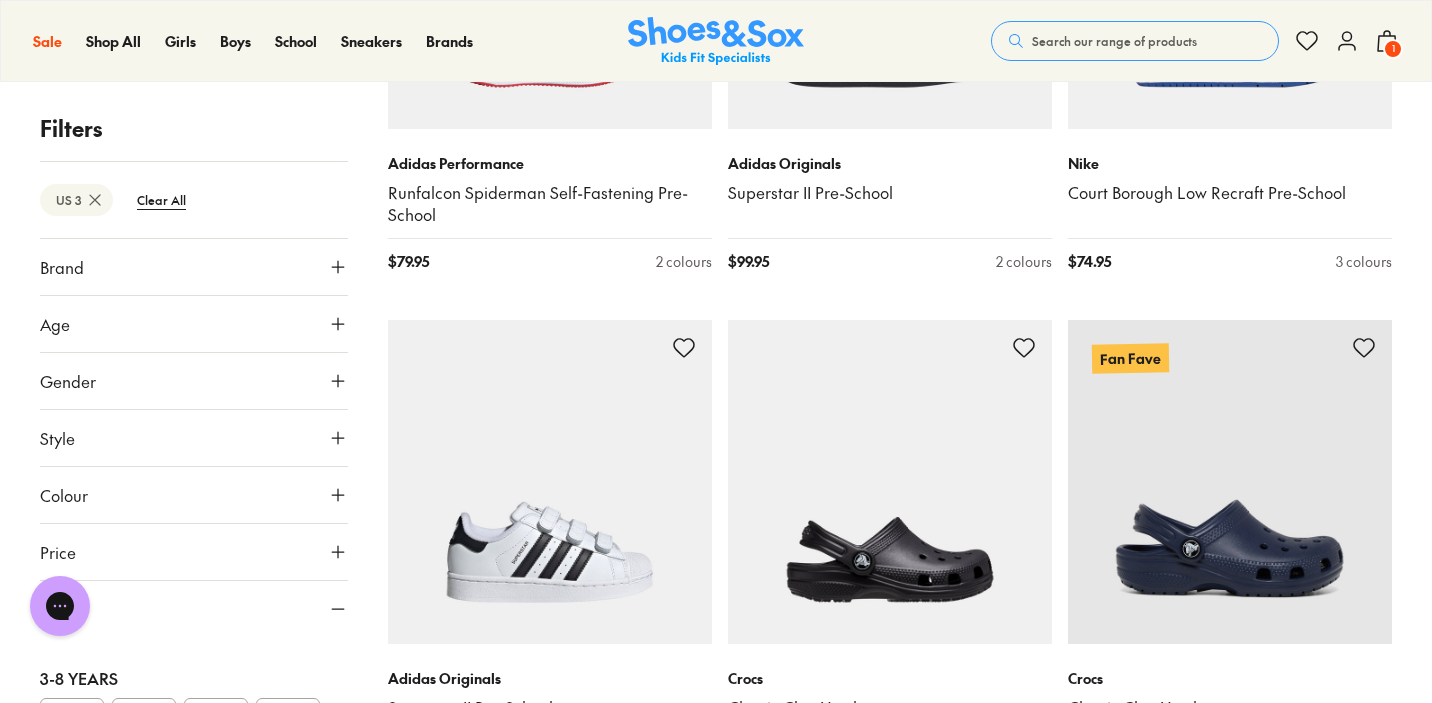 click on "Brand" at bounding box center (194, 267) 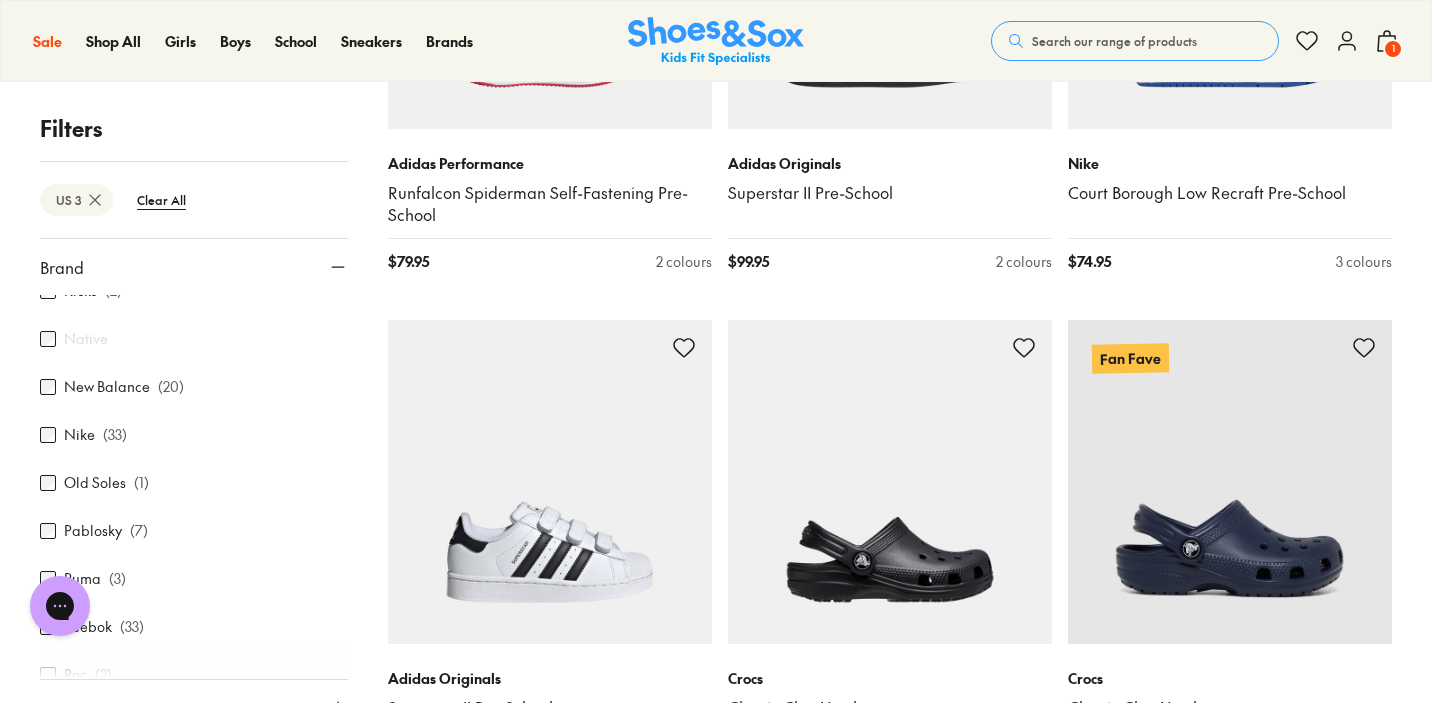 scroll, scrollTop: 593, scrollLeft: 0, axis: vertical 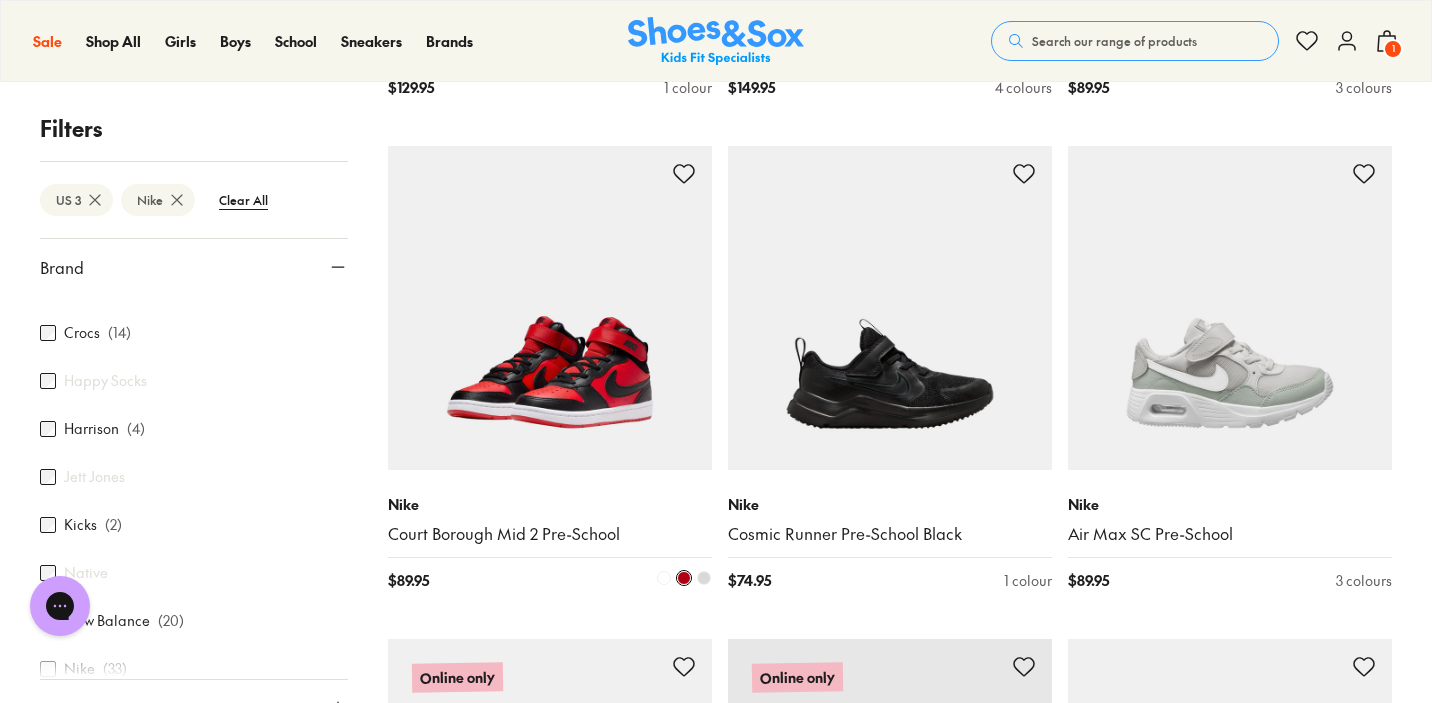 click at bounding box center (550, 308) 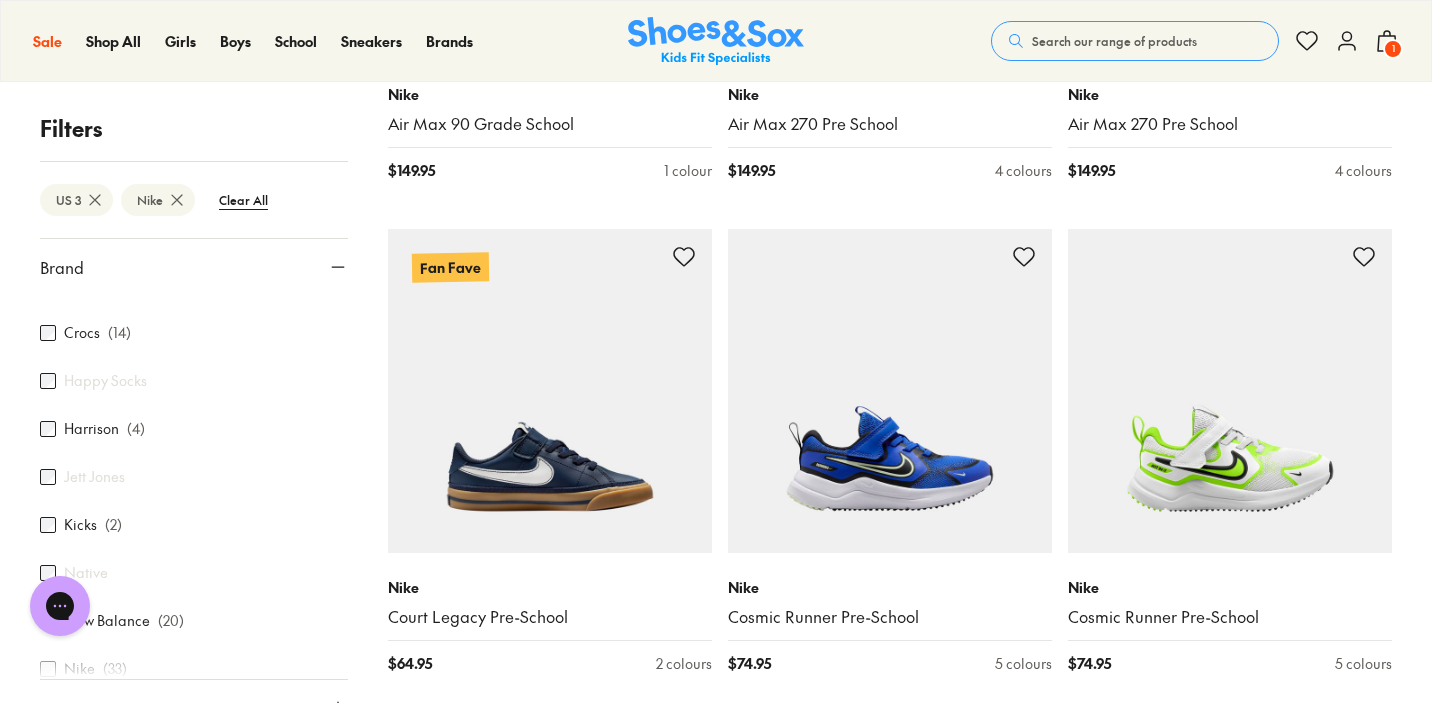 scroll, scrollTop: 4162, scrollLeft: 0, axis: vertical 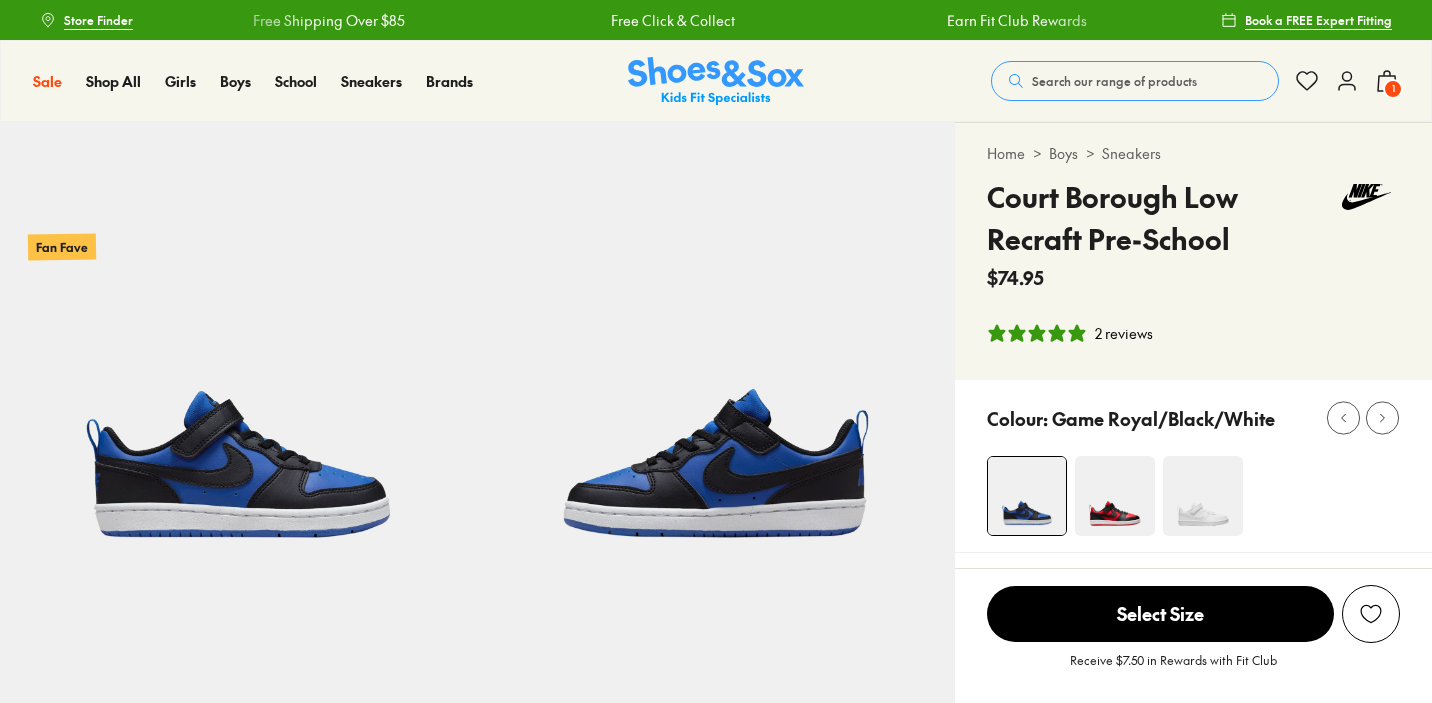 select on "*" 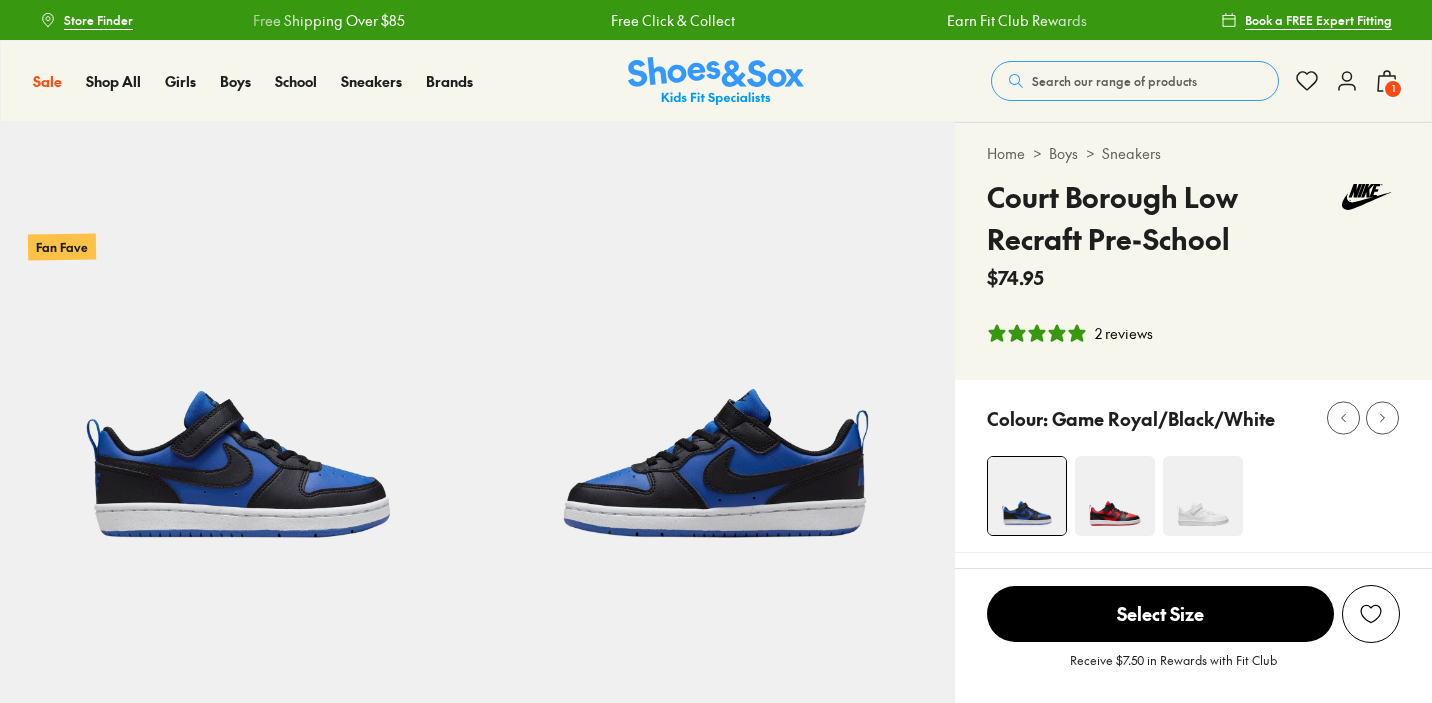 scroll, scrollTop: 0, scrollLeft: 0, axis: both 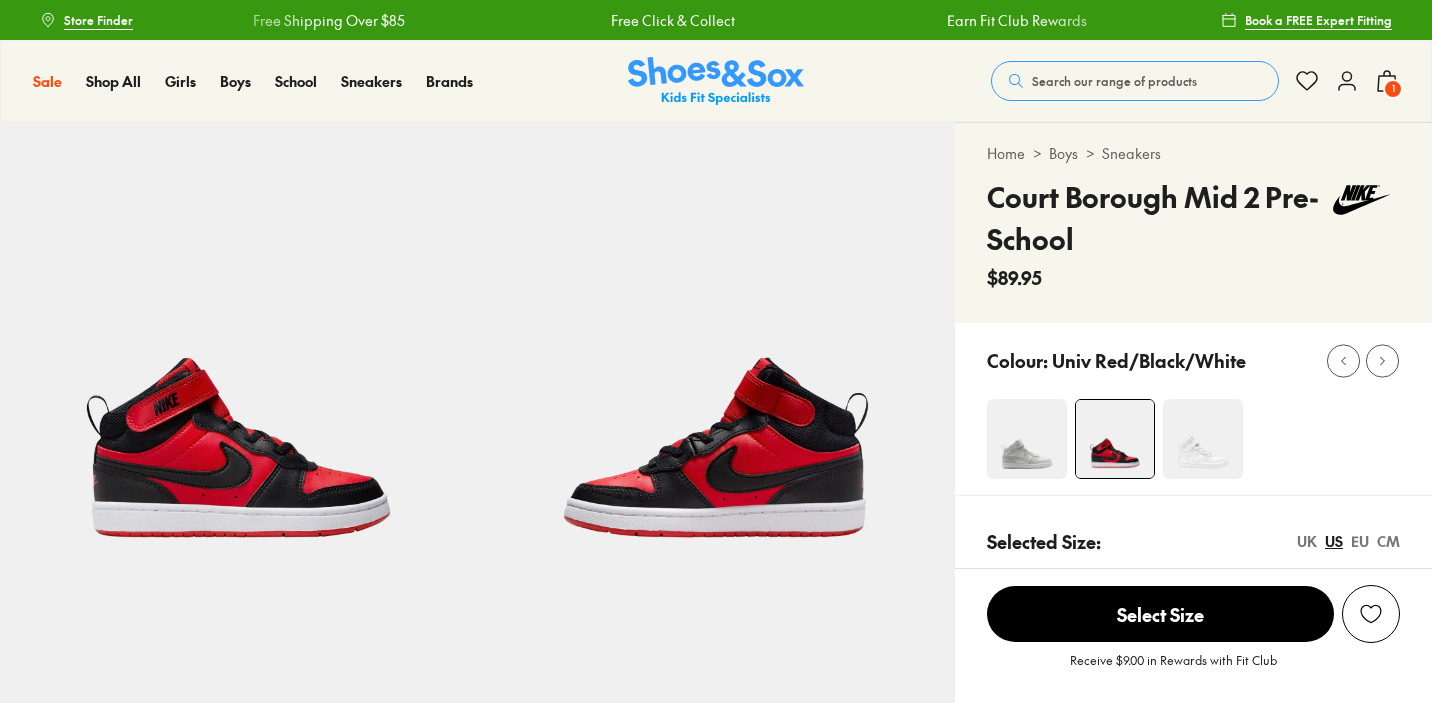 select on "*" 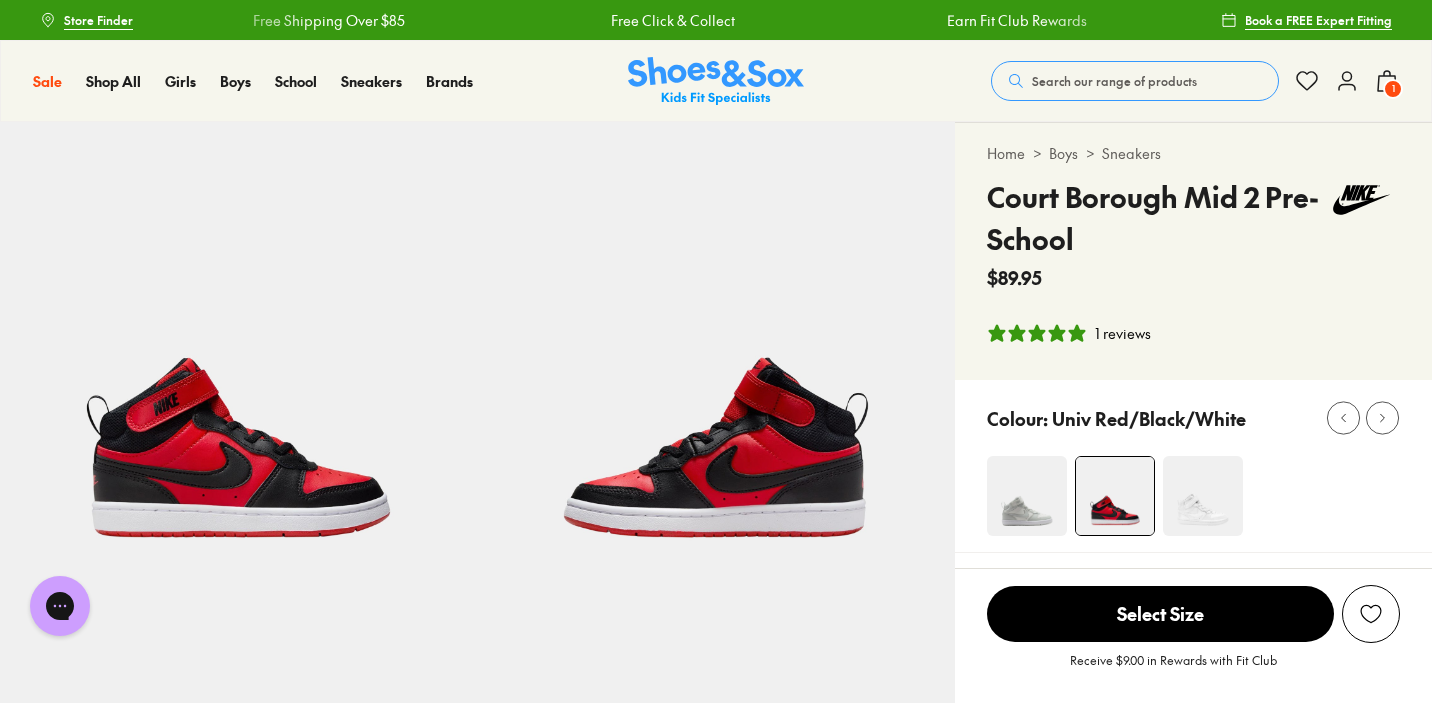 scroll, scrollTop: 0, scrollLeft: 0, axis: both 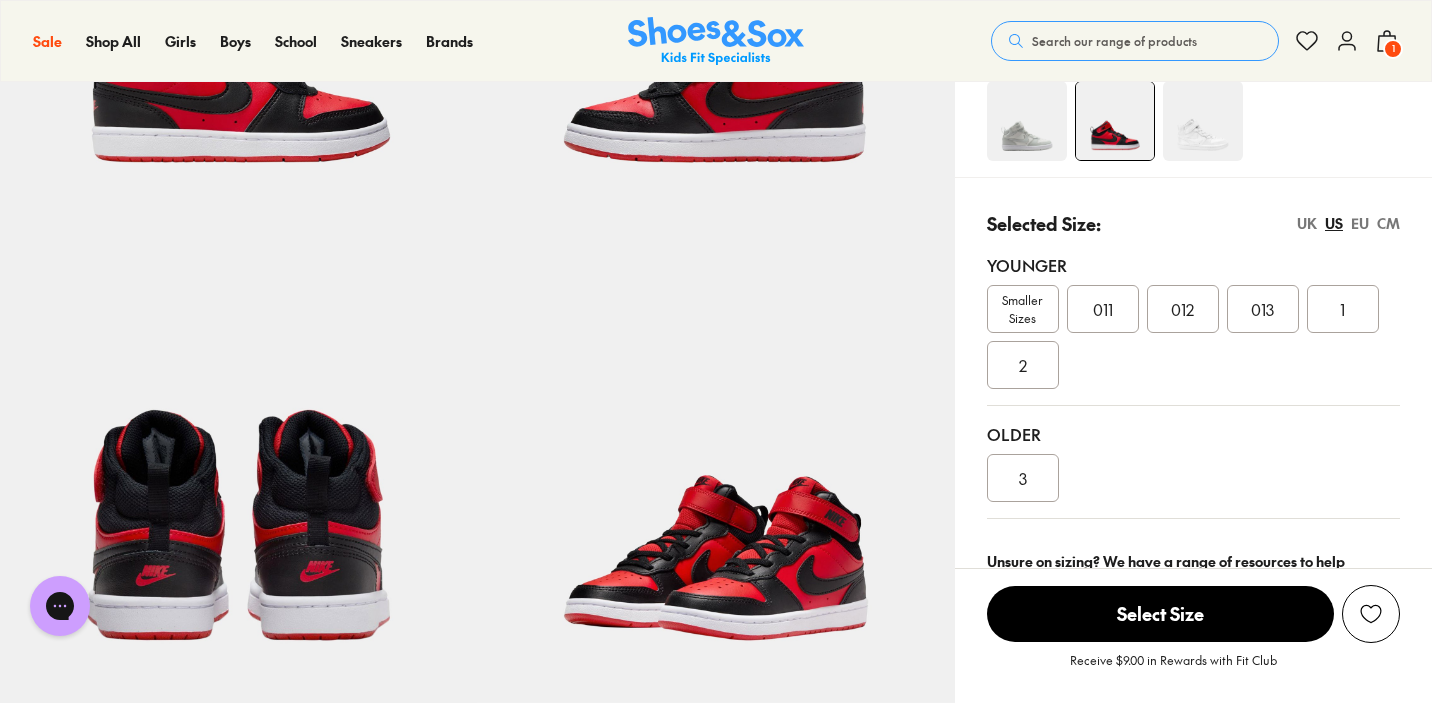 click on "1" at bounding box center (1393, 49) 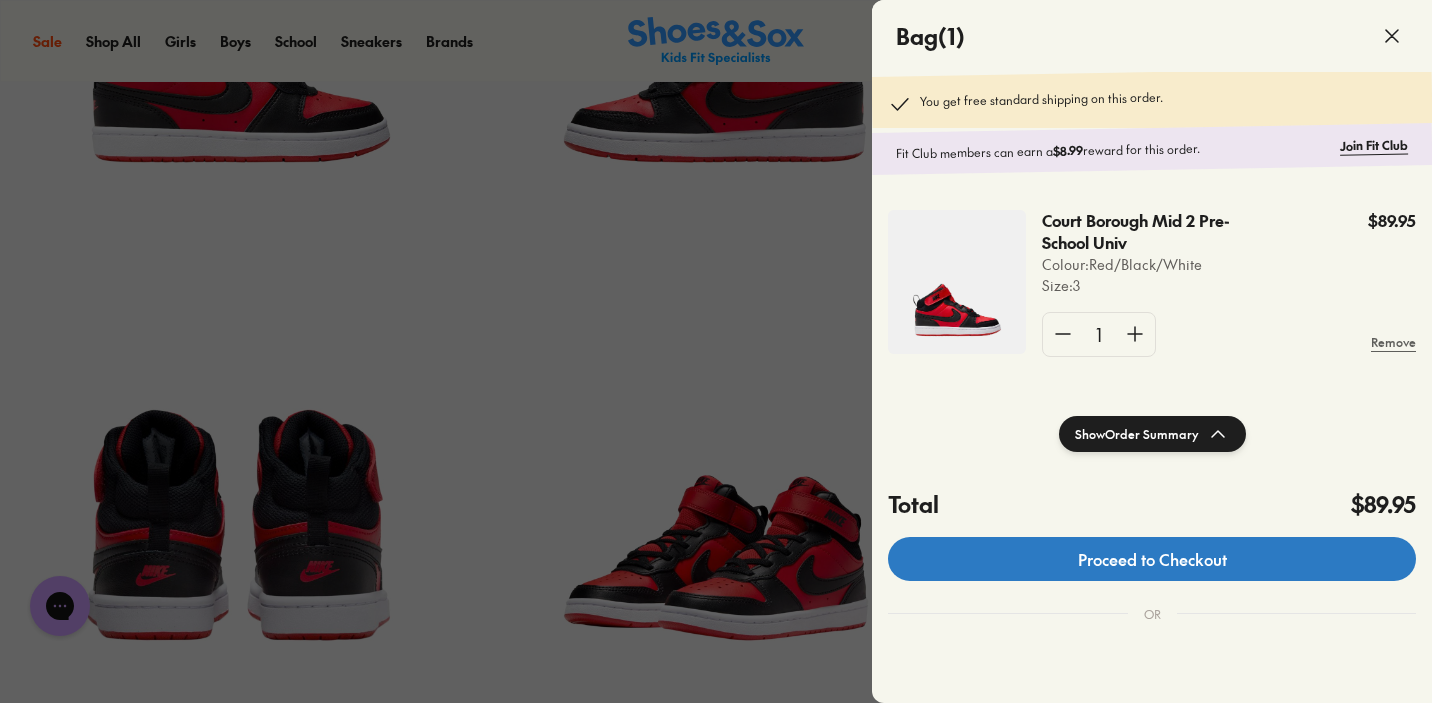 click on "Proceed to Checkout" 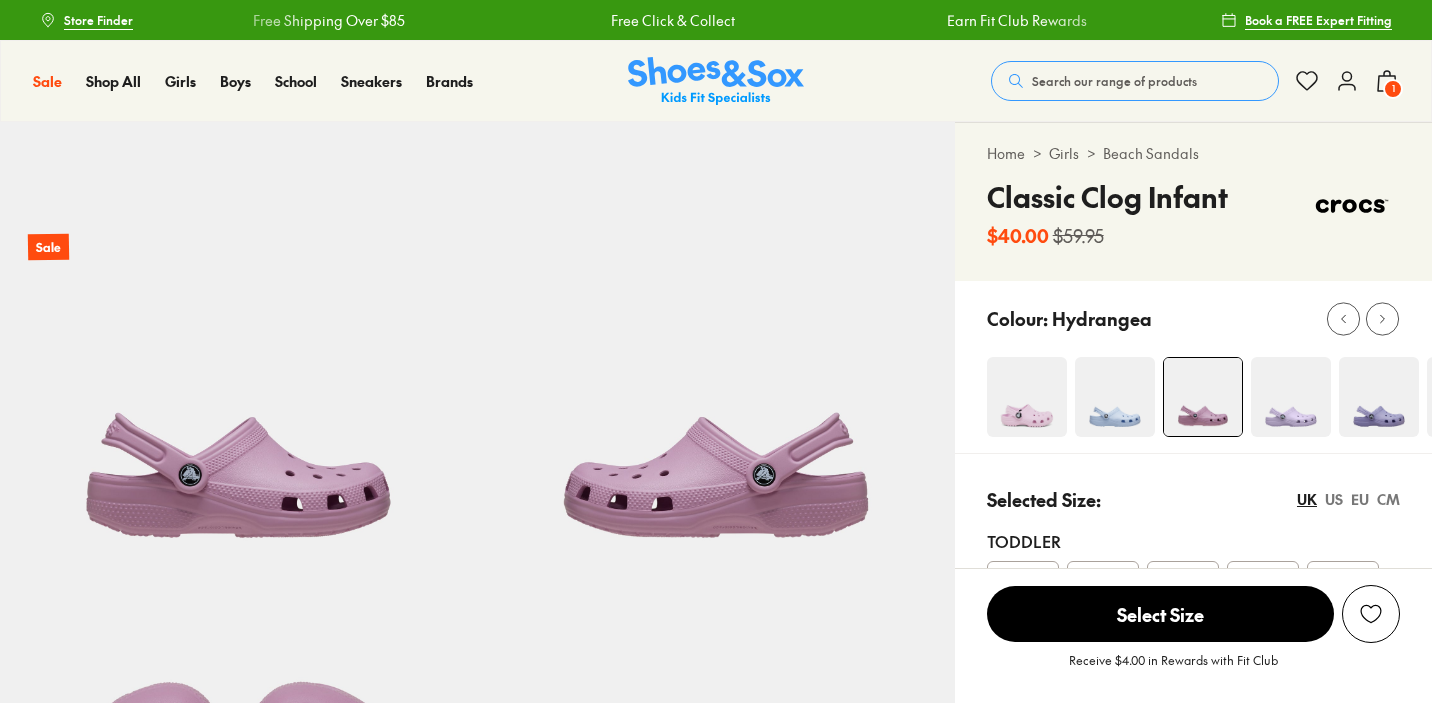 select on "*" 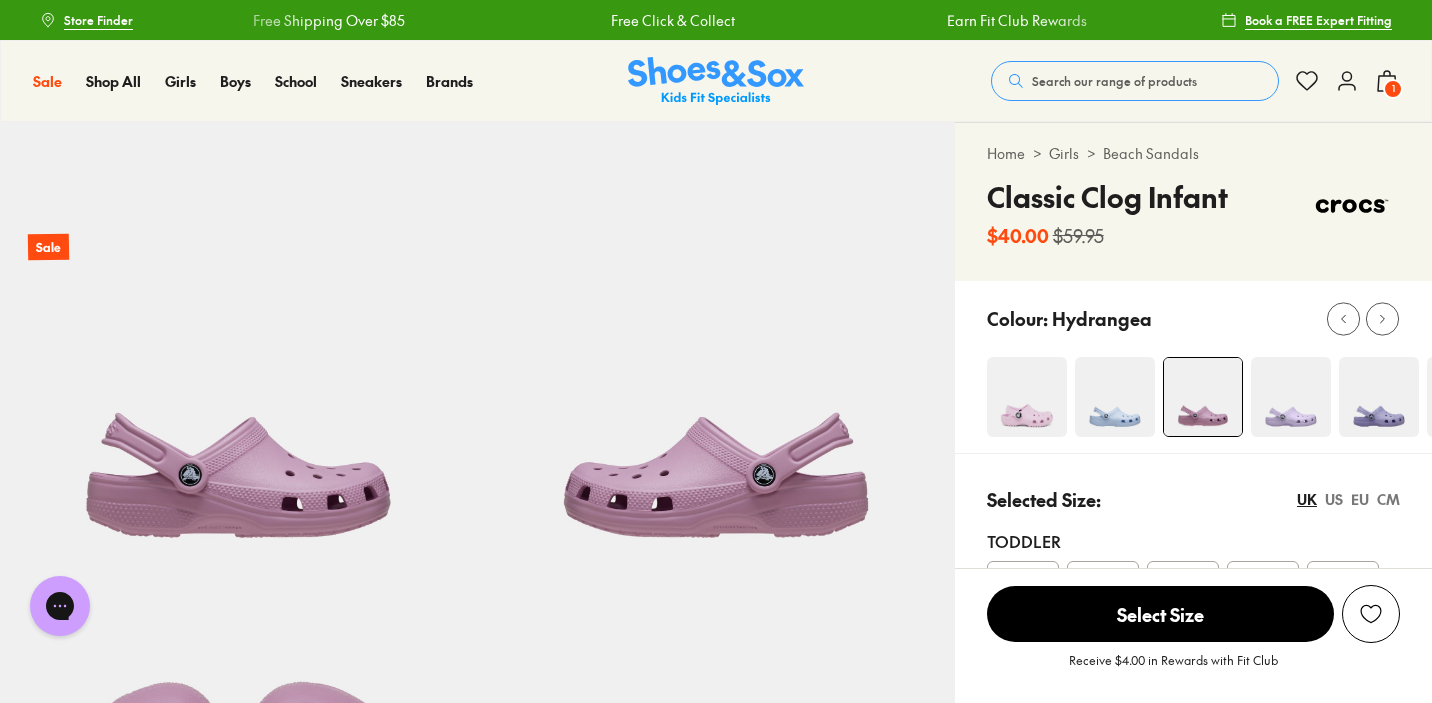 scroll, scrollTop: 0, scrollLeft: 0, axis: both 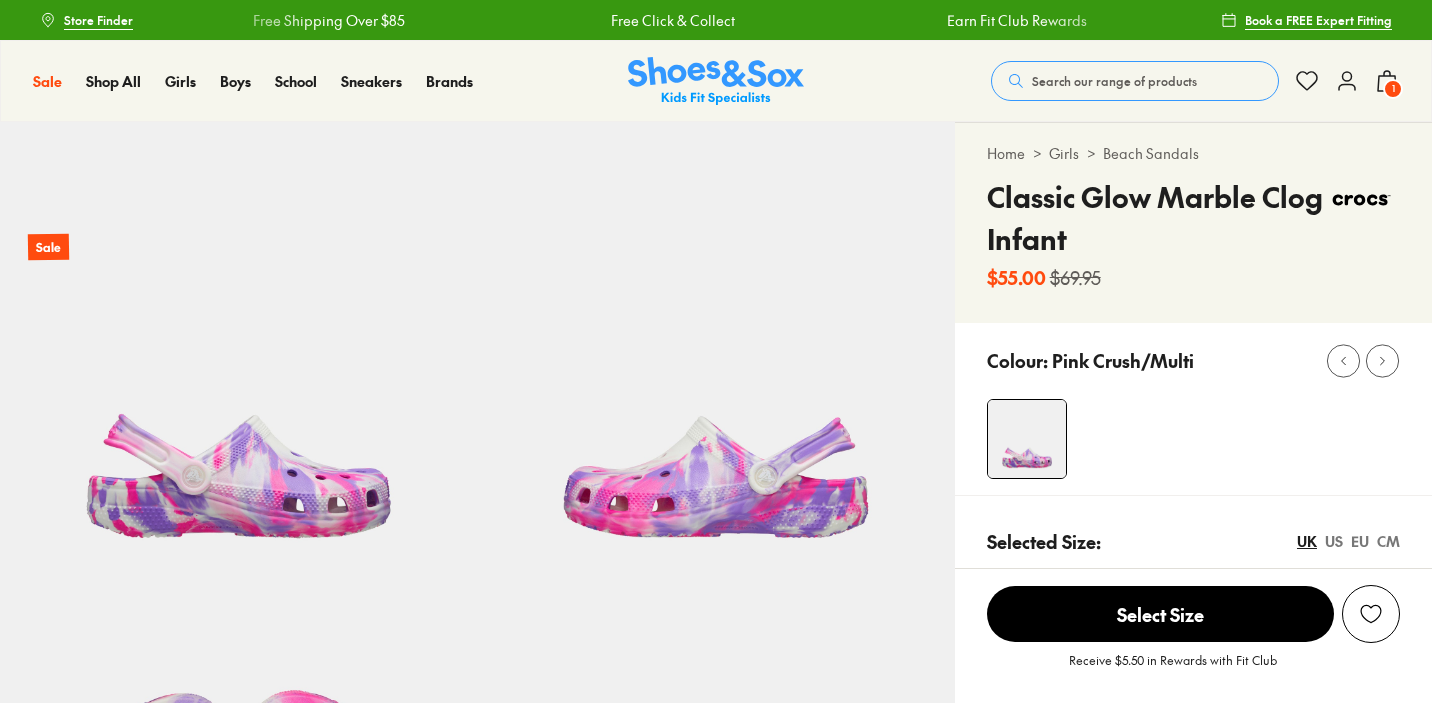 select on "*" 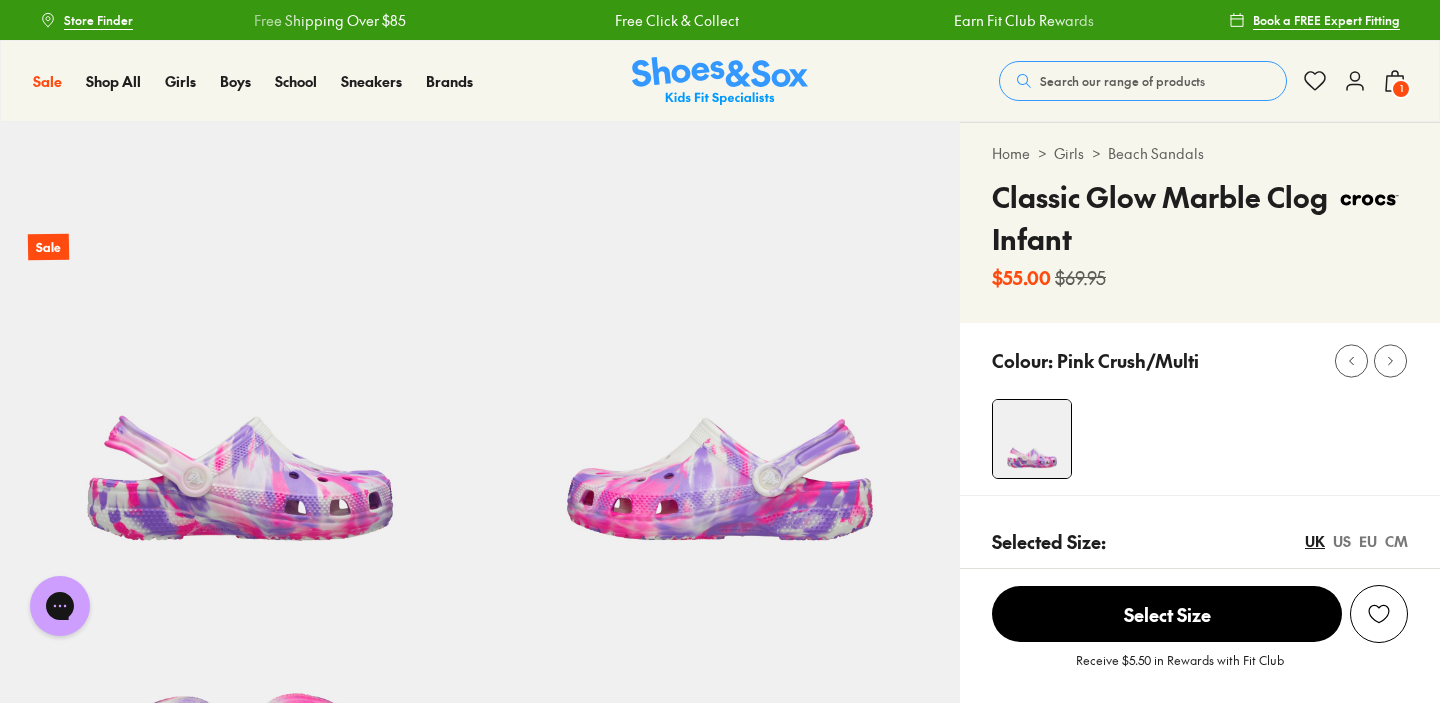 scroll, scrollTop: 0, scrollLeft: 0, axis: both 